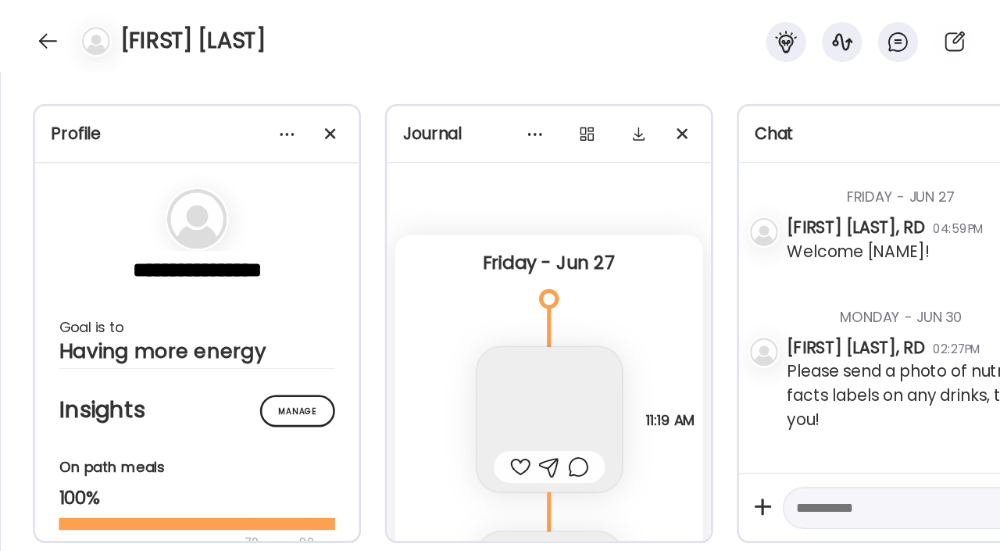 scroll, scrollTop: 0, scrollLeft: 0, axis: both 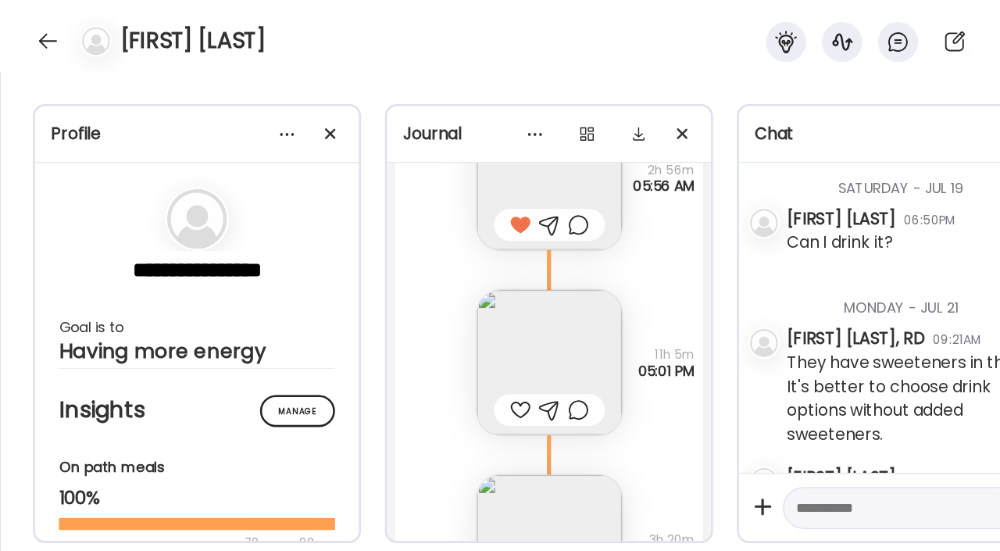 click at bounding box center (48, 41) 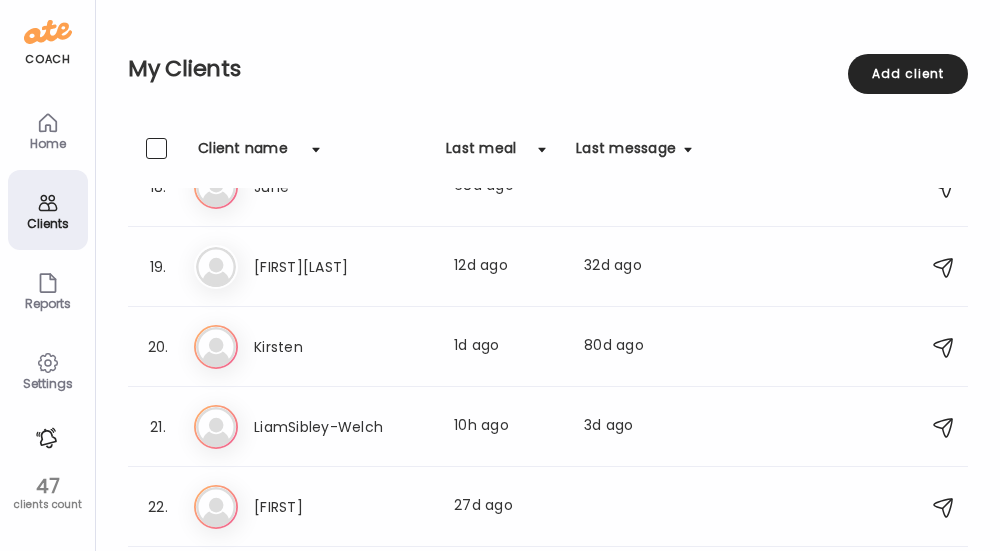 scroll, scrollTop: 1403, scrollLeft: 0, axis: vertical 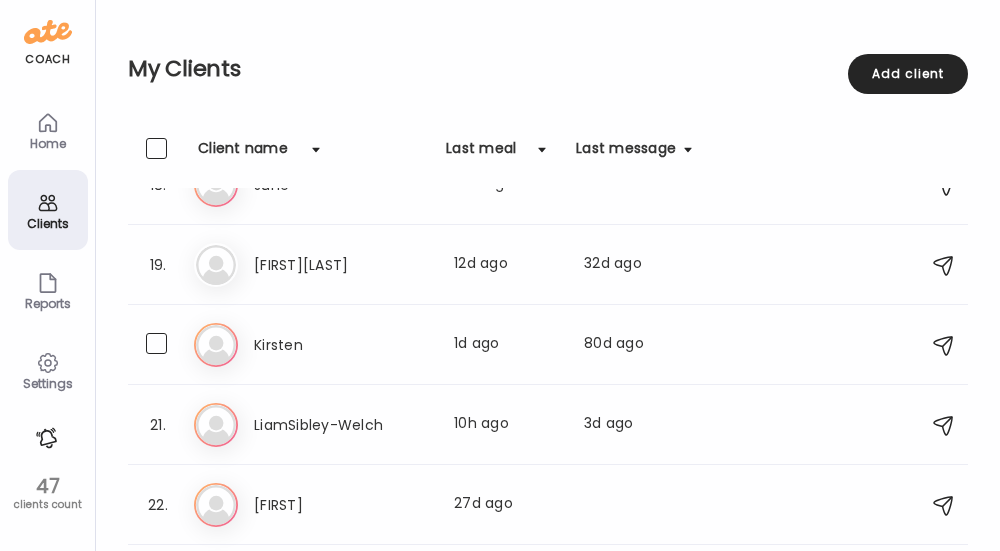 click on "[NAME]
[NAME]
Last meal:  [DATE] ago Last message:  [DATE] ago You: Hi [NAME], your Wednesday meal looks great! Could you add another serving of fat to it? 1 Tbsp of butter, more peanut butter or some macadamia nuts?" at bounding box center [551, 345] 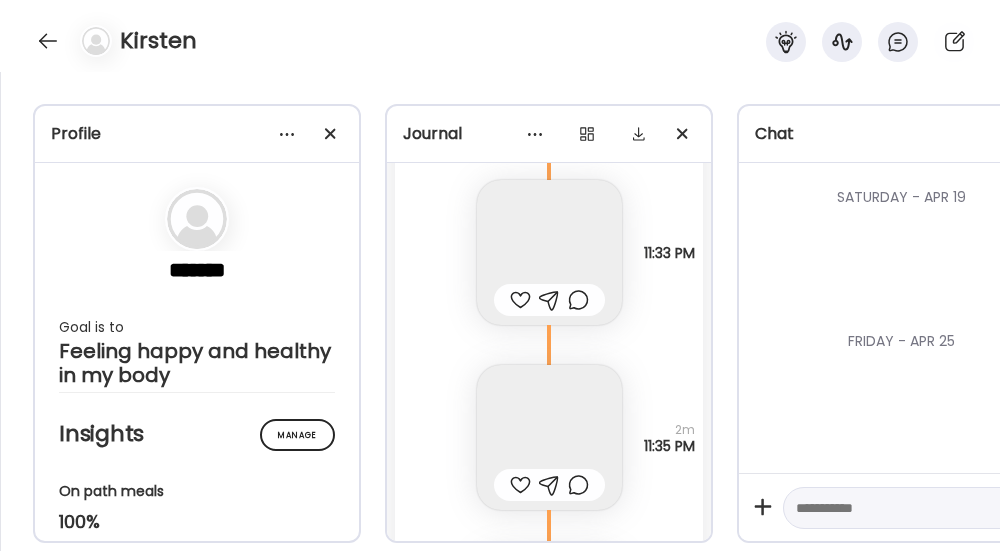 scroll, scrollTop: 10414, scrollLeft: 0, axis: vertical 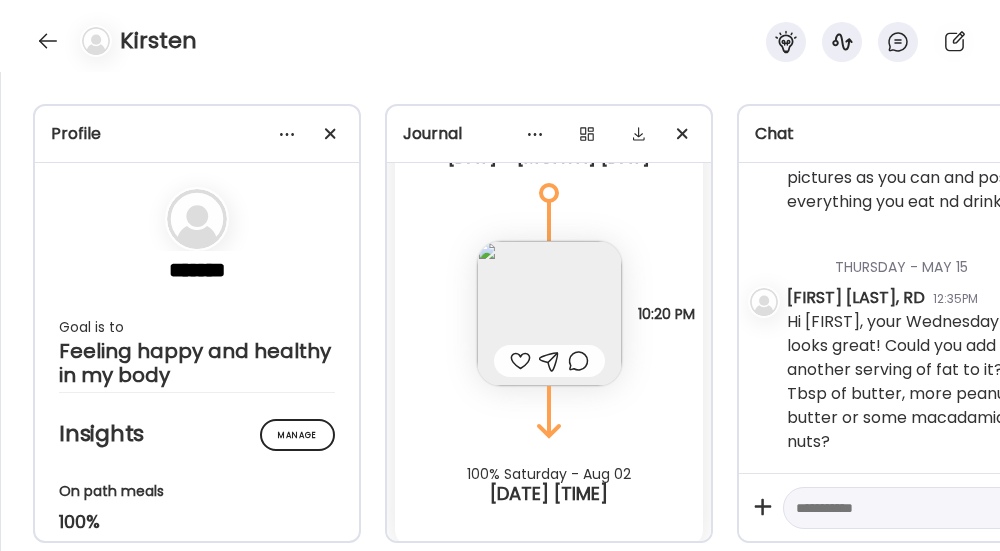 click at bounding box center [549, 313] 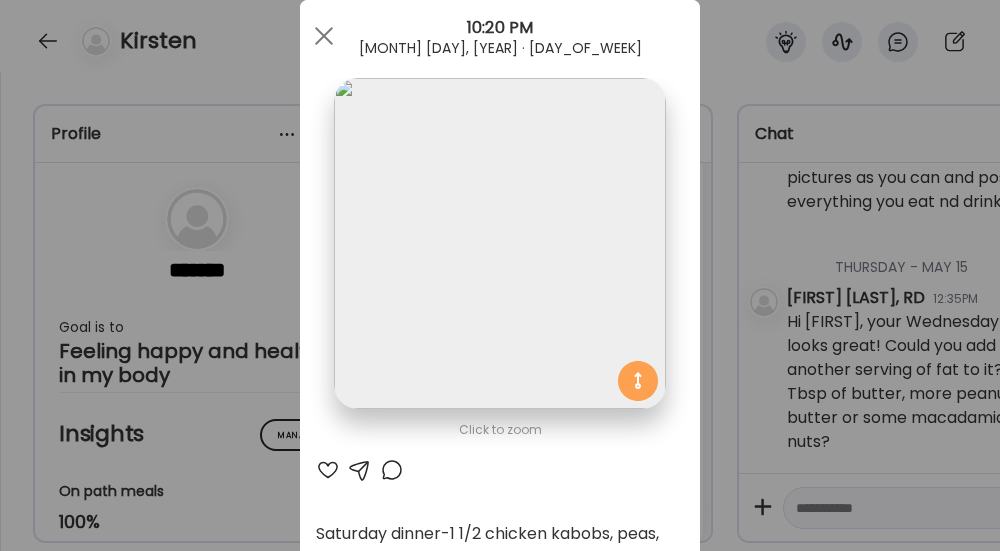 scroll, scrollTop: 47, scrollLeft: 0, axis: vertical 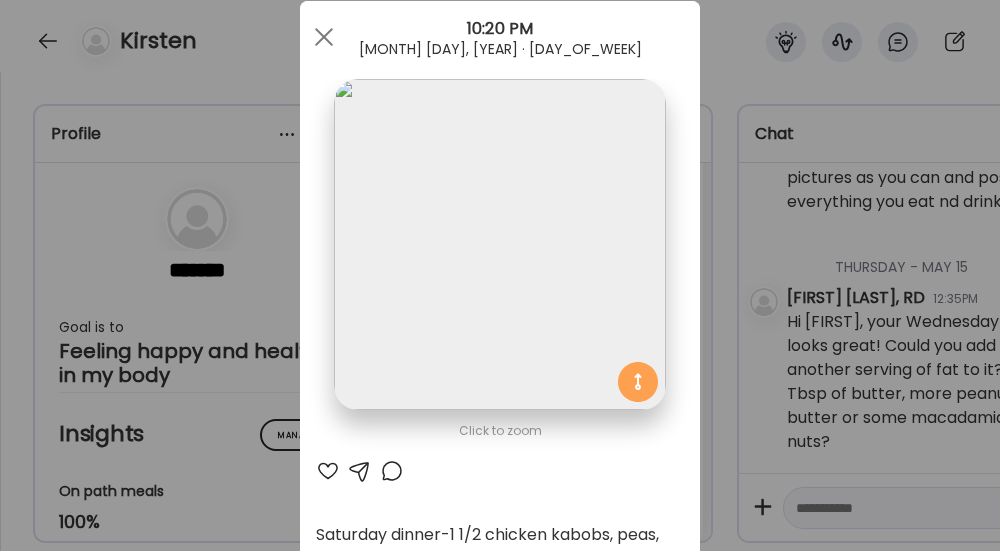 click at bounding box center (324, 37) 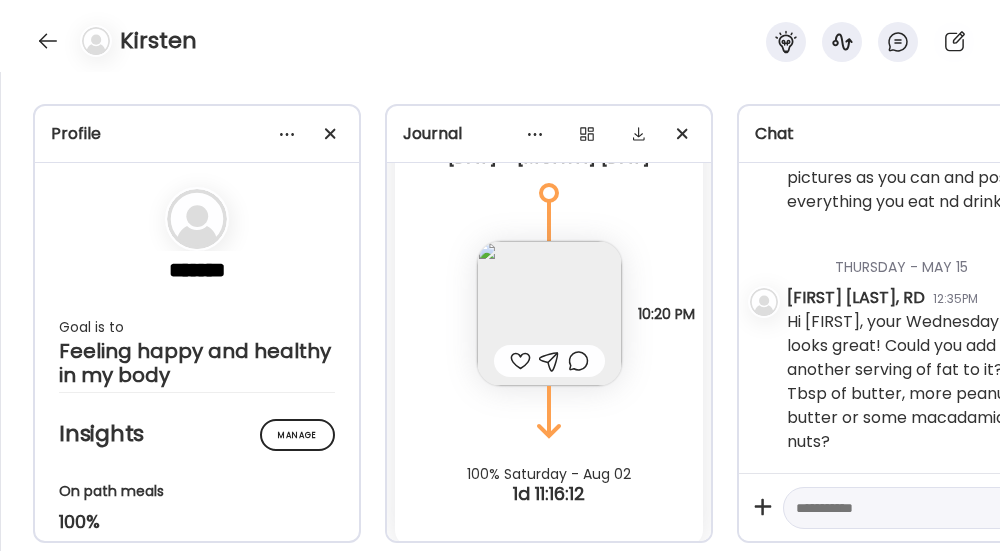 click at bounding box center [894, 508] 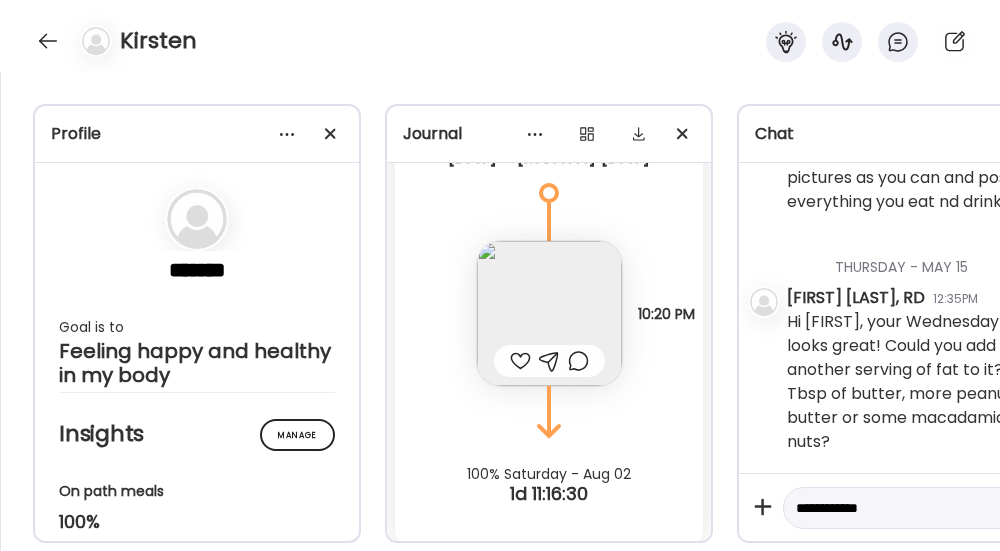 click at bounding box center [549, 313] 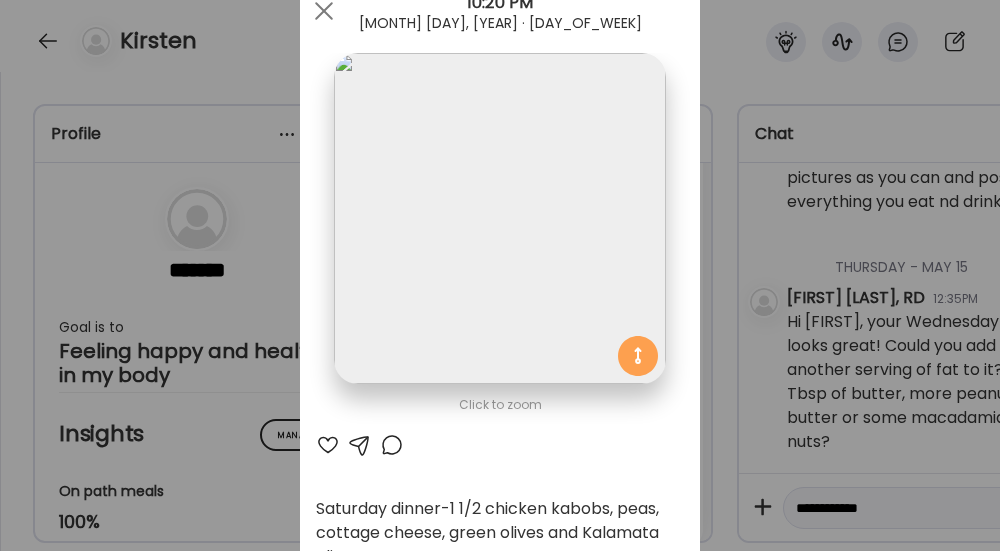 scroll, scrollTop: 0, scrollLeft: 0, axis: both 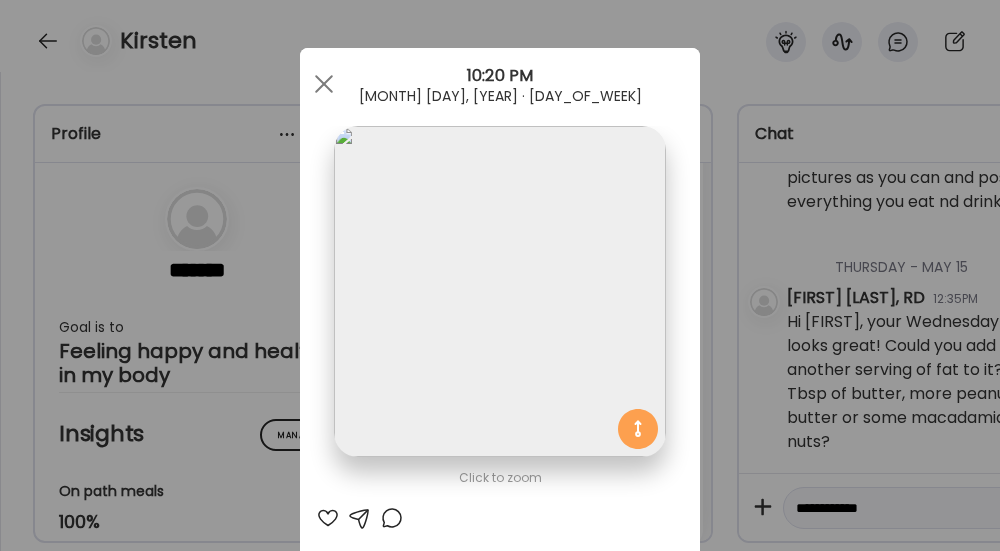 type on "**********" 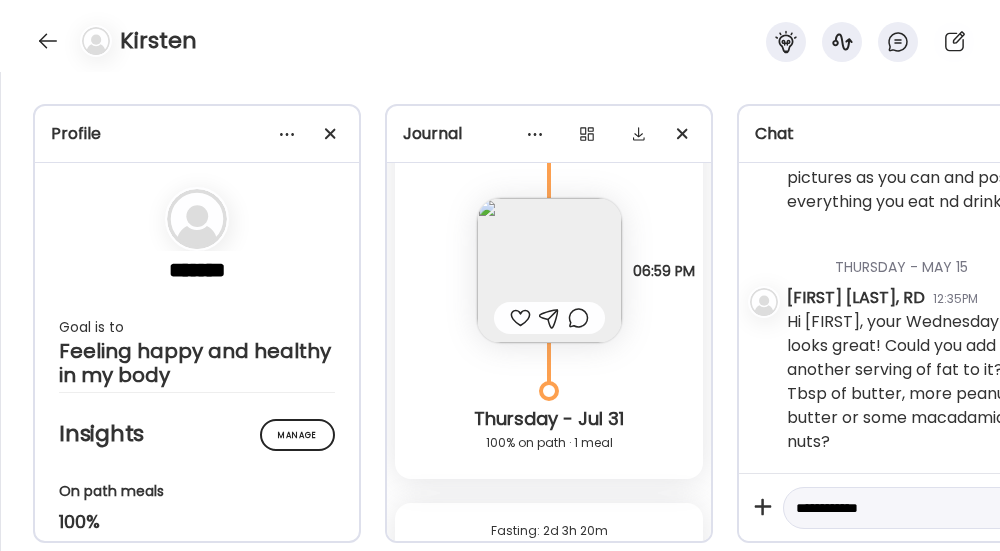 scroll, scrollTop: 10007, scrollLeft: 0, axis: vertical 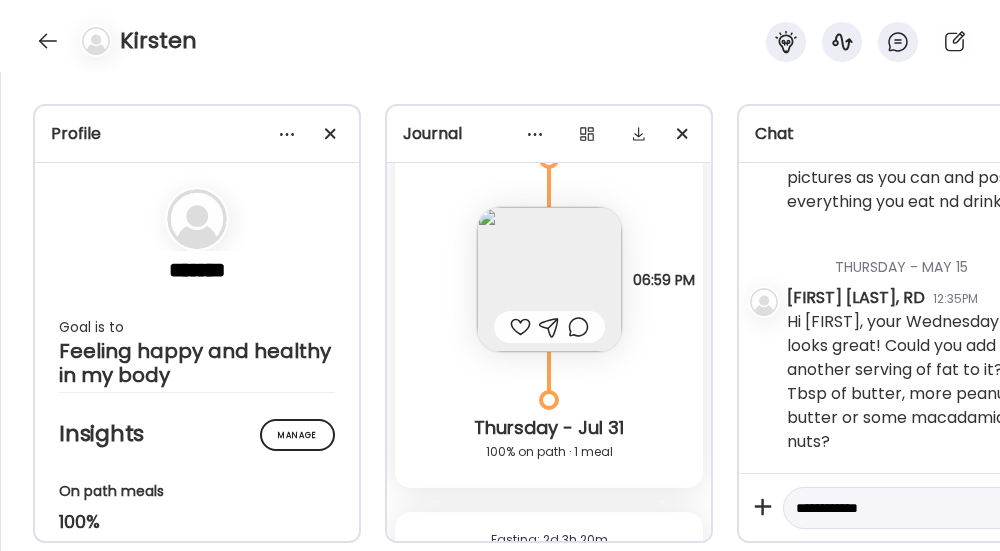 click at bounding box center (549, 279) 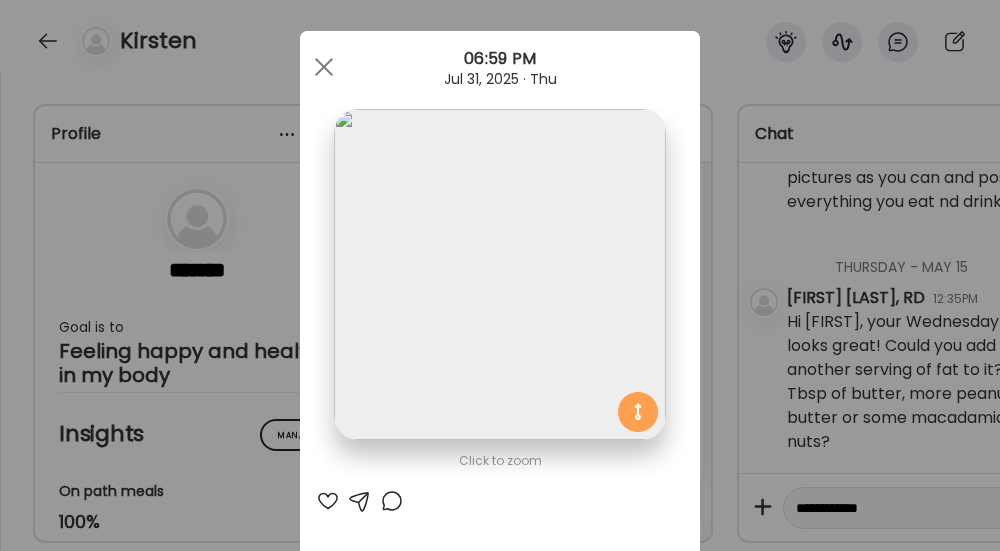 scroll, scrollTop: 15, scrollLeft: 0, axis: vertical 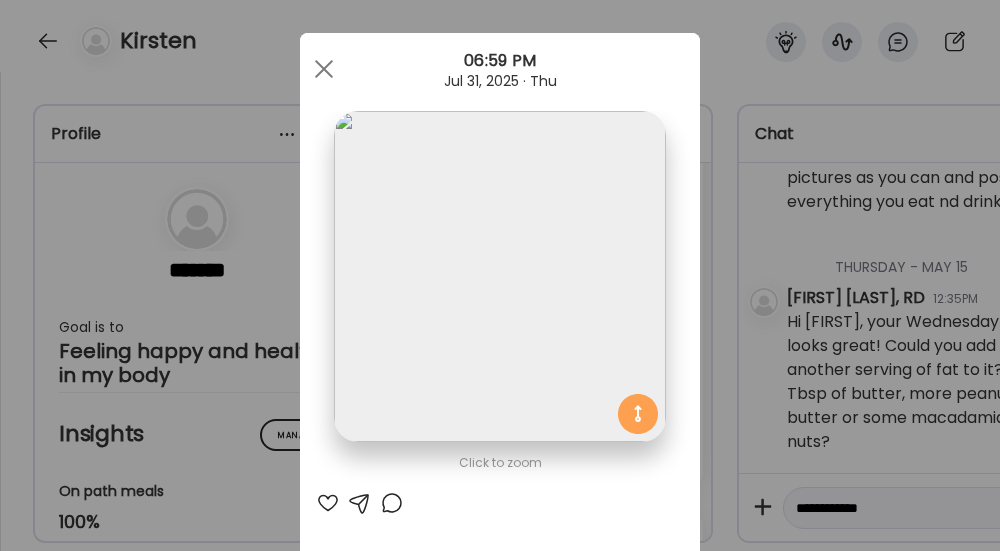 click at bounding box center (324, 69) 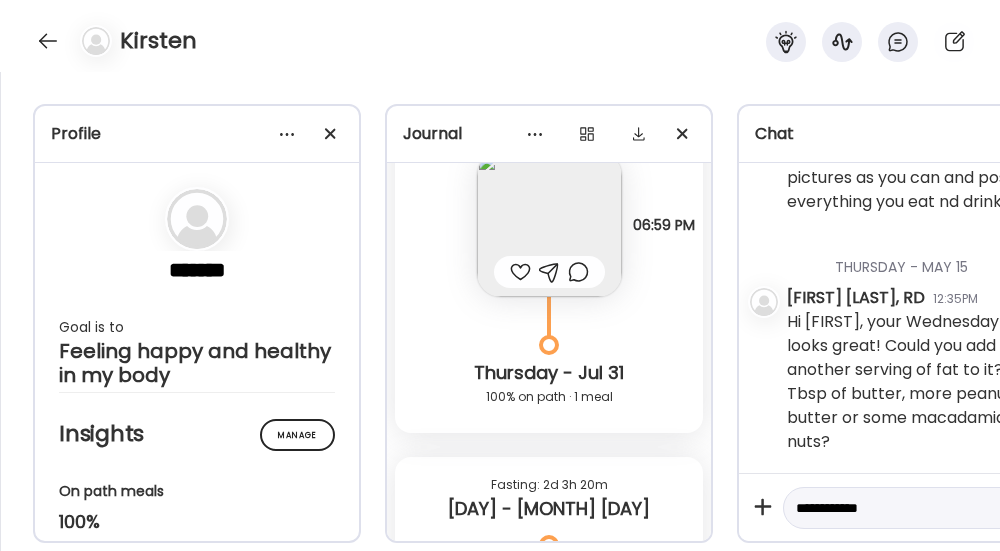 scroll, scrollTop: 10063, scrollLeft: 0, axis: vertical 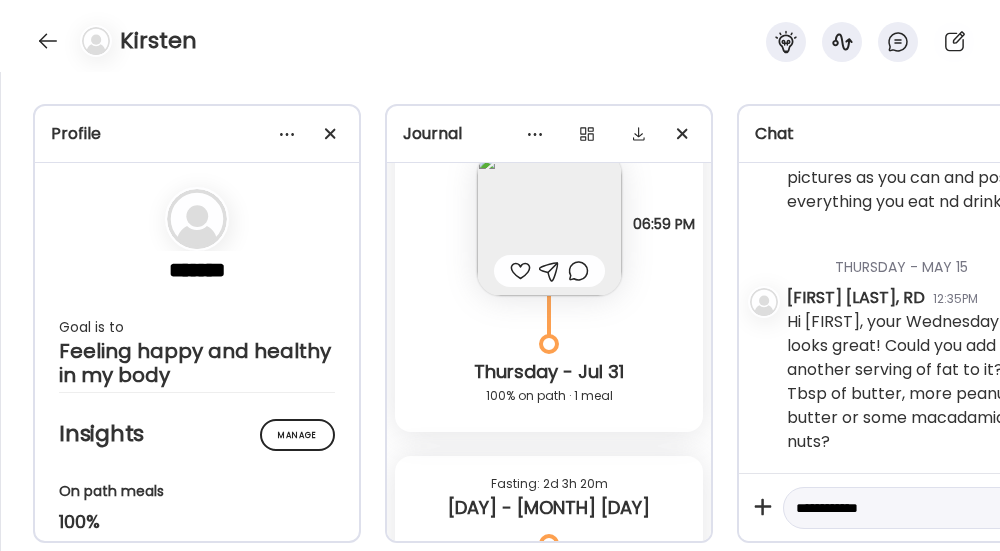 click at bounding box center (48, 41) 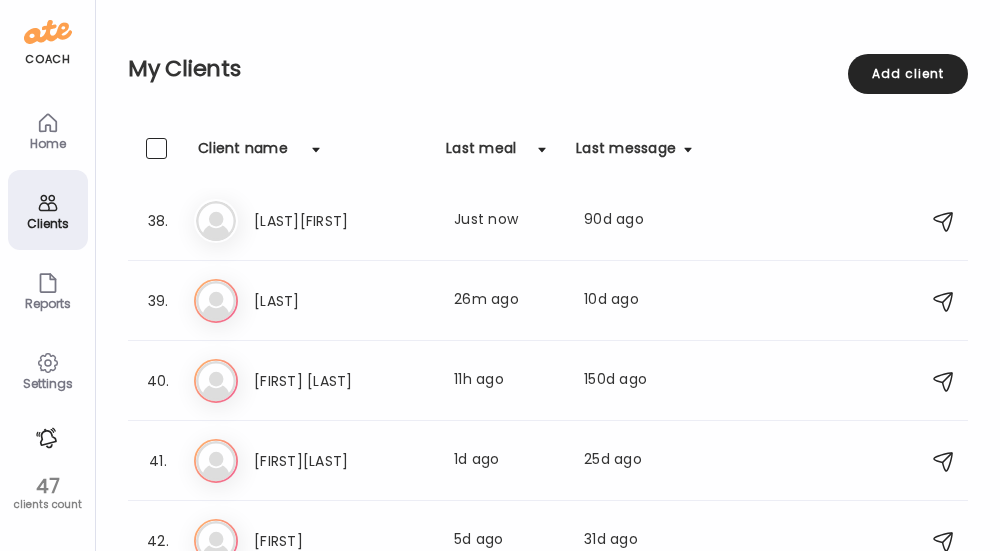 scroll, scrollTop: 2966, scrollLeft: 0, axis: vertical 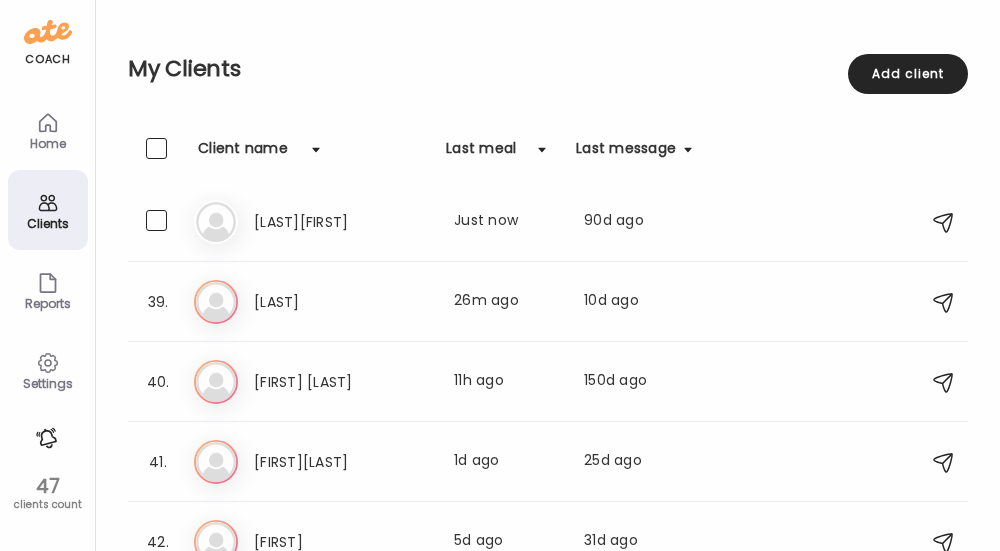 click on "[FIRST]
[FIRST][LAST]
Last meal:  90d ago You: Hi [FIRST], thank you for adding pictures of all your meals! They look great! We hope to see you tomorrow at 2pm for the New Beginnings workshop!" at bounding box center (551, 222) 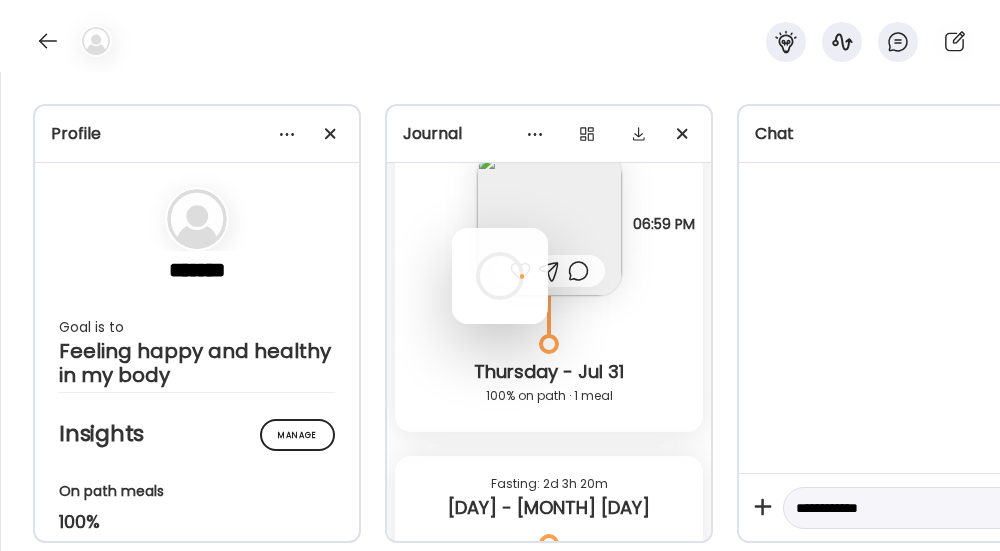 scroll, scrollTop: 0, scrollLeft: 0, axis: both 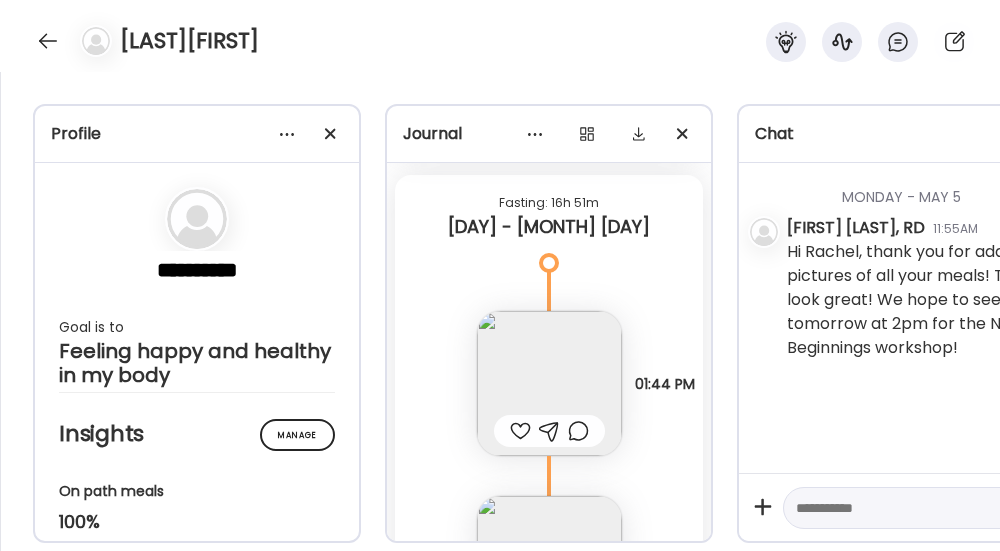 click at bounding box center [549, 383] 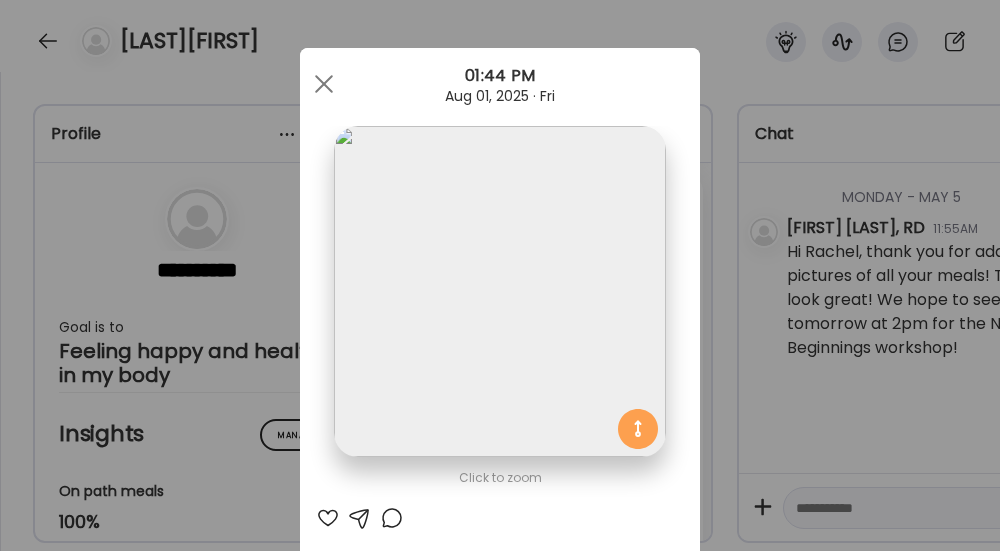 scroll, scrollTop: 4, scrollLeft: 0, axis: vertical 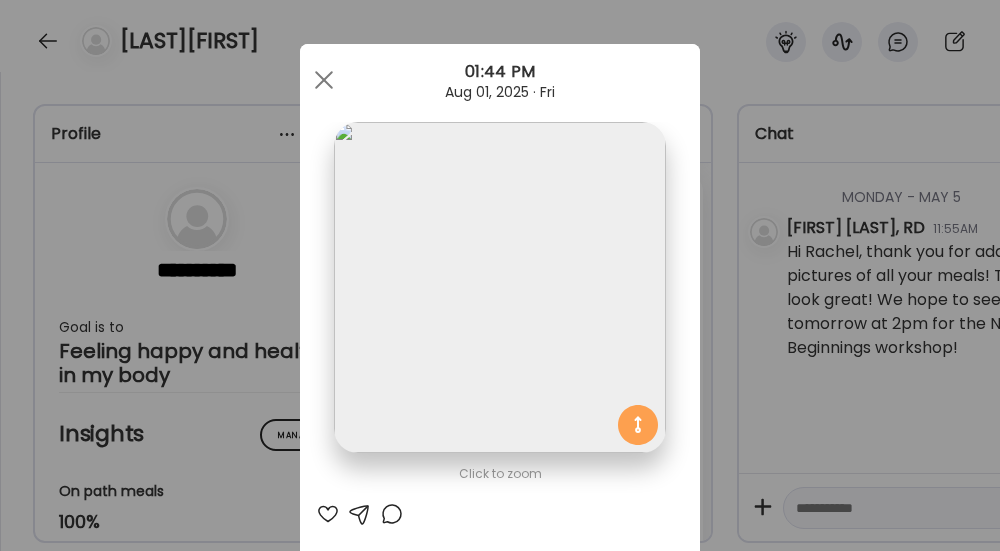 click at bounding box center (324, 80) 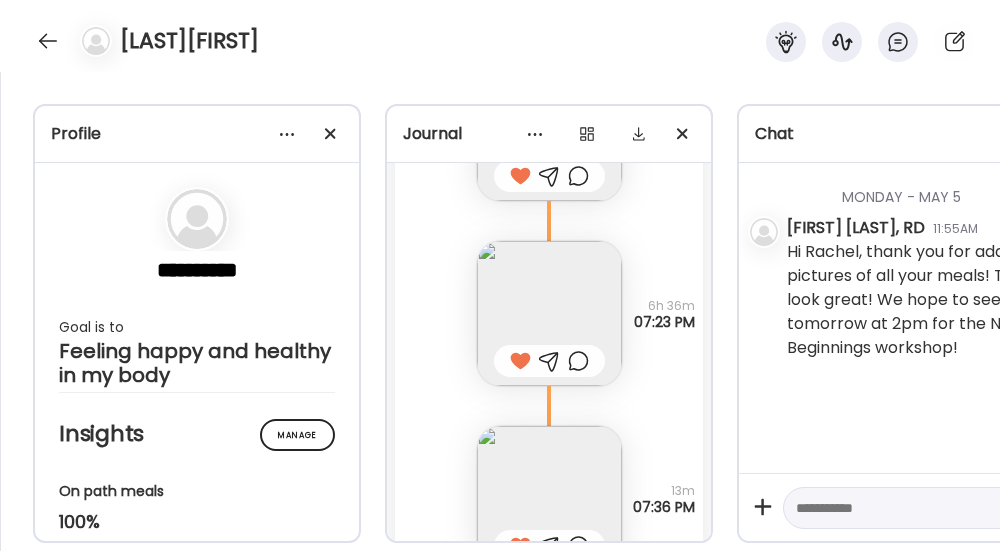 scroll, scrollTop: 31443, scrollLeft: 0, axis: vertical 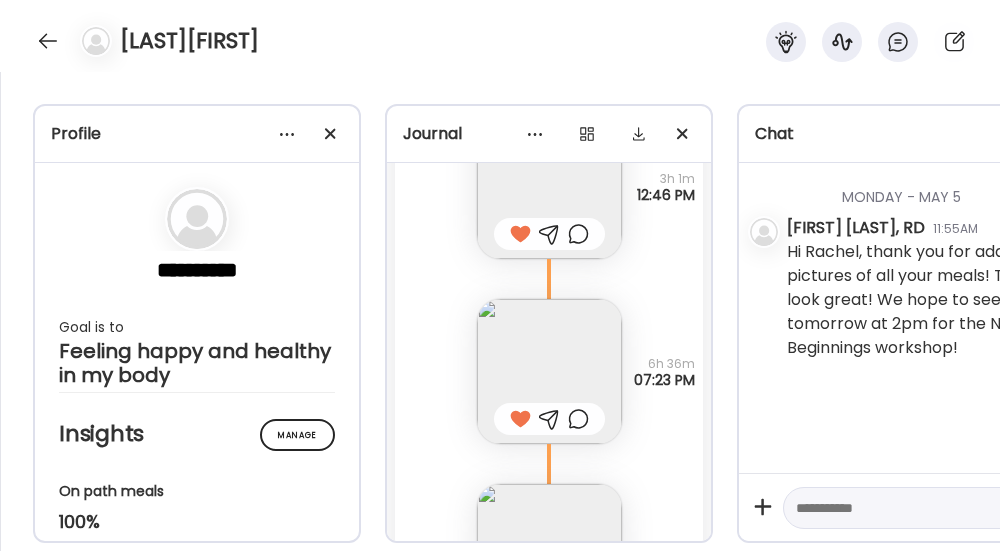 click at bounding box center [549, 371] 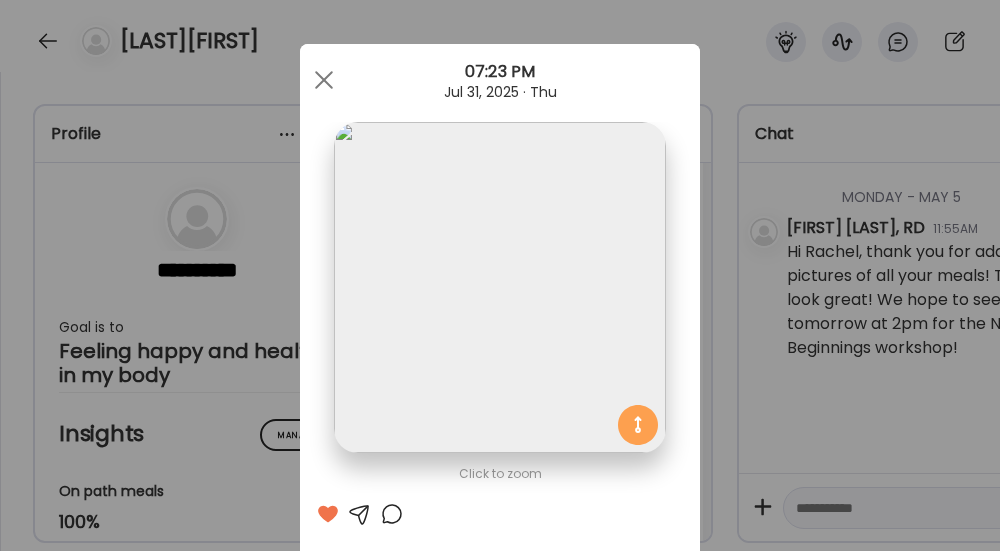 click at bounding box center [324, 80] 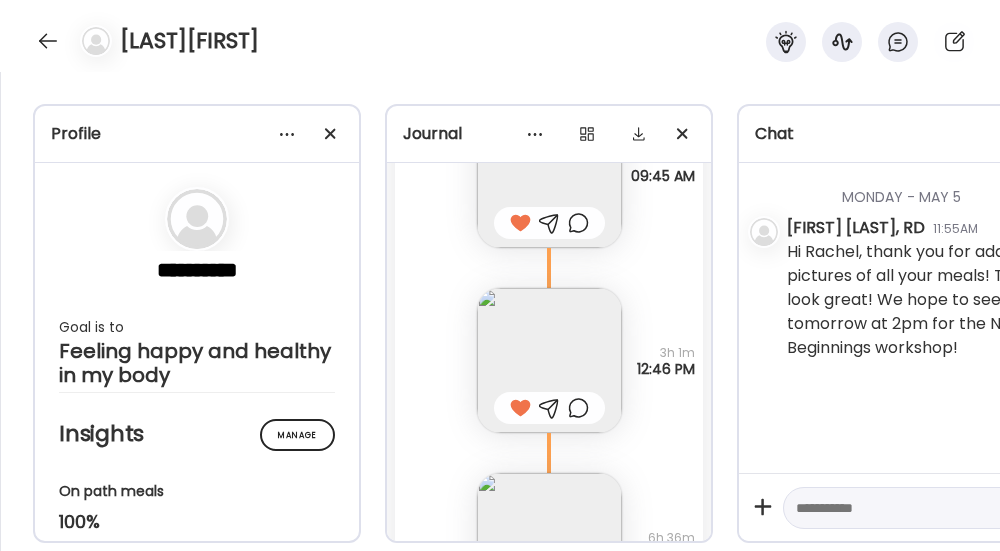 scroll, scrollTop: 31269, scrollLeft: 0, axis: vertical 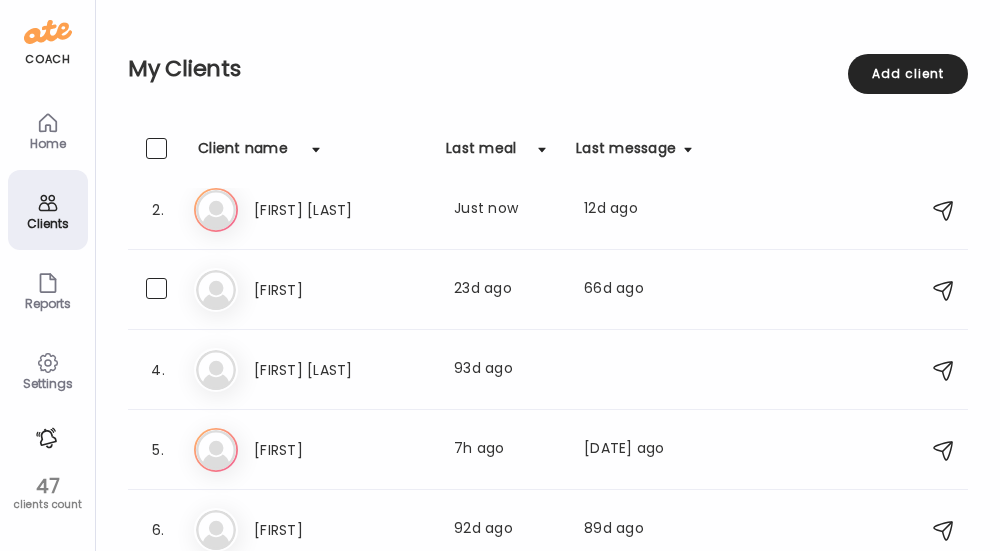 click on "As
[FIRST][LAST]
Last meal:  23d ago Last message:  66d ago You: Hi [FIRST]!  Just sending a reminder to take photos of your meals, or you can add it in as text afterwards for any missed photos, thank you!" at bounding box center [551, 290] 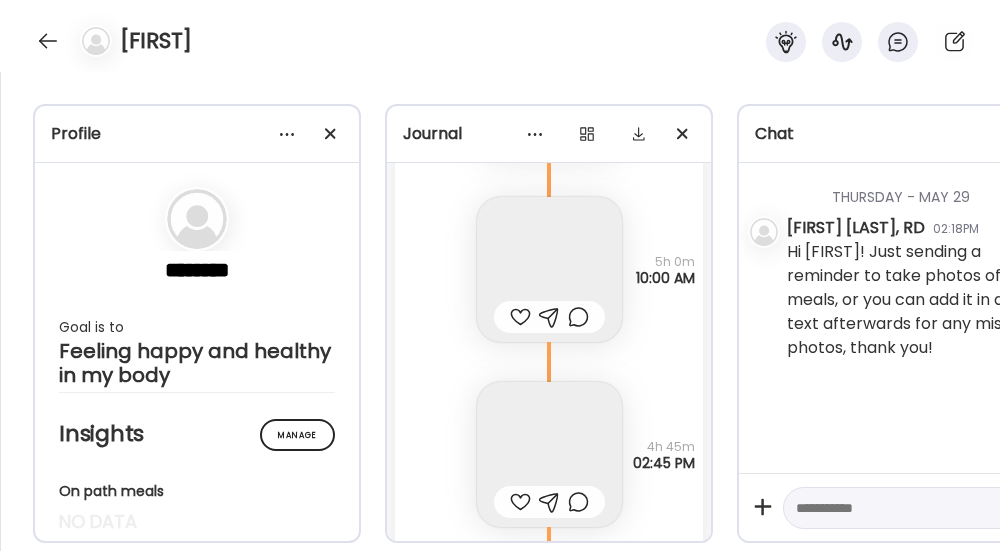 scroll, scrollTop: 8625, scrollLeft: 0, axis: vertical 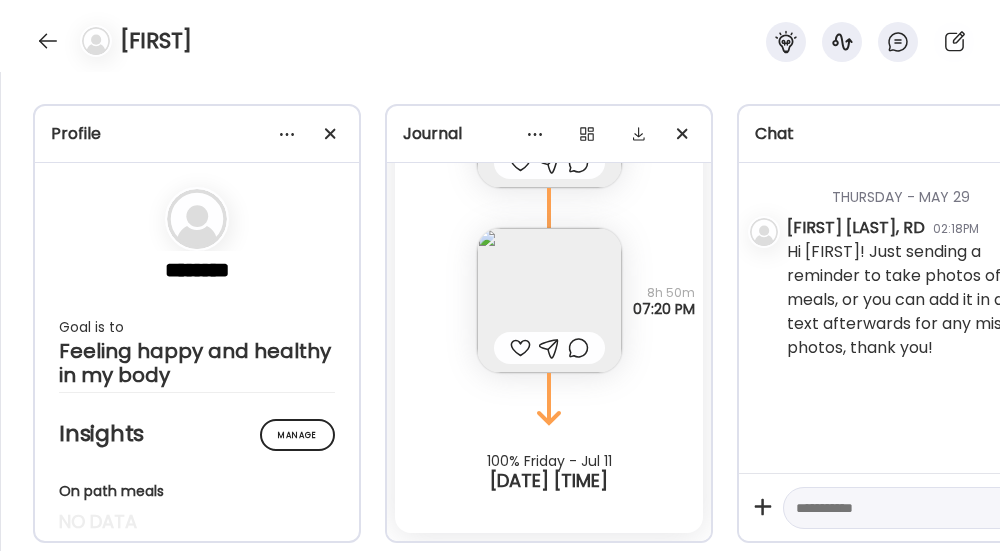 click at bounding box center [48, 41] 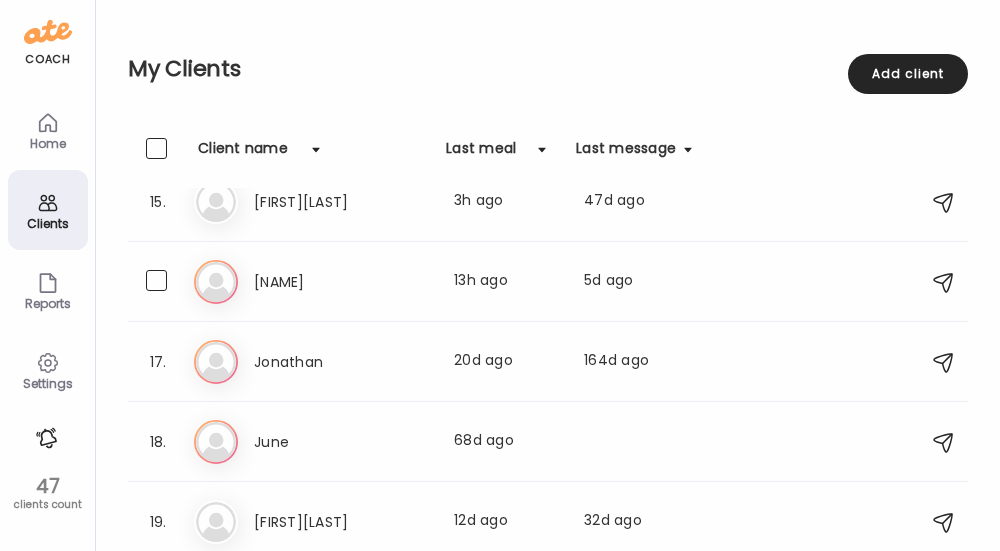 scroll, scrollTop: 1144, scrollLeft: 0, axis: vertical 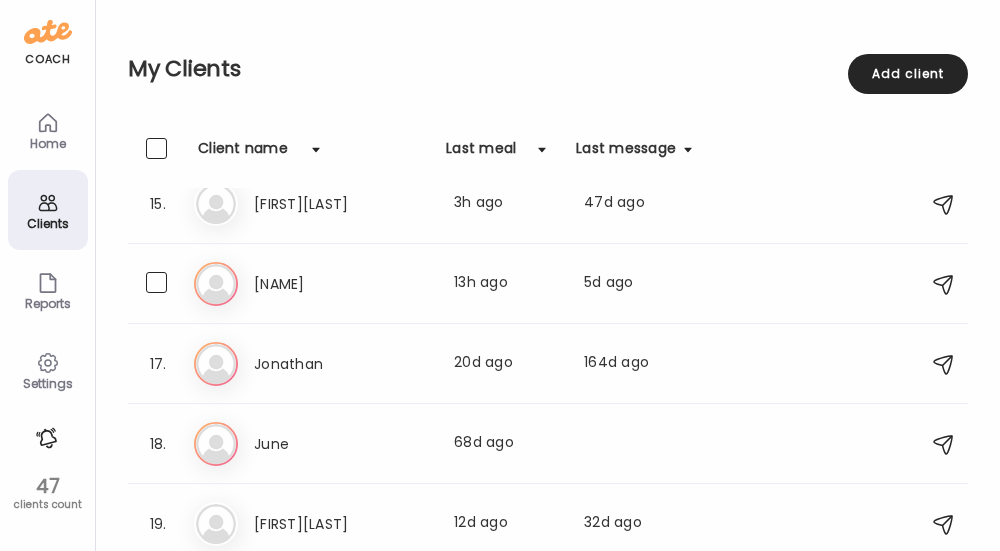 click on "[NAME]" at bounding box center (342, 284) 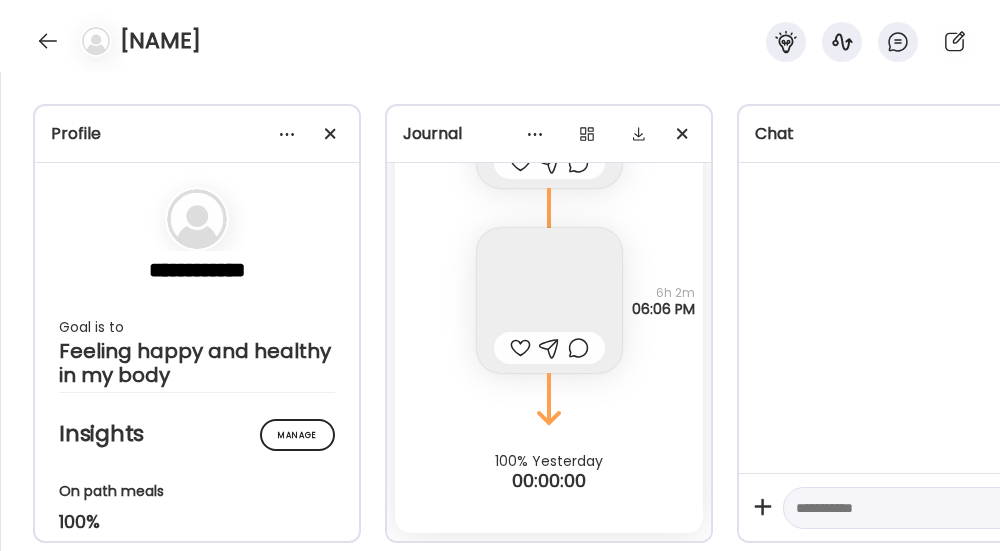 scroll, scrollTop: 6462, scrollLeft: 0, axis: vertical 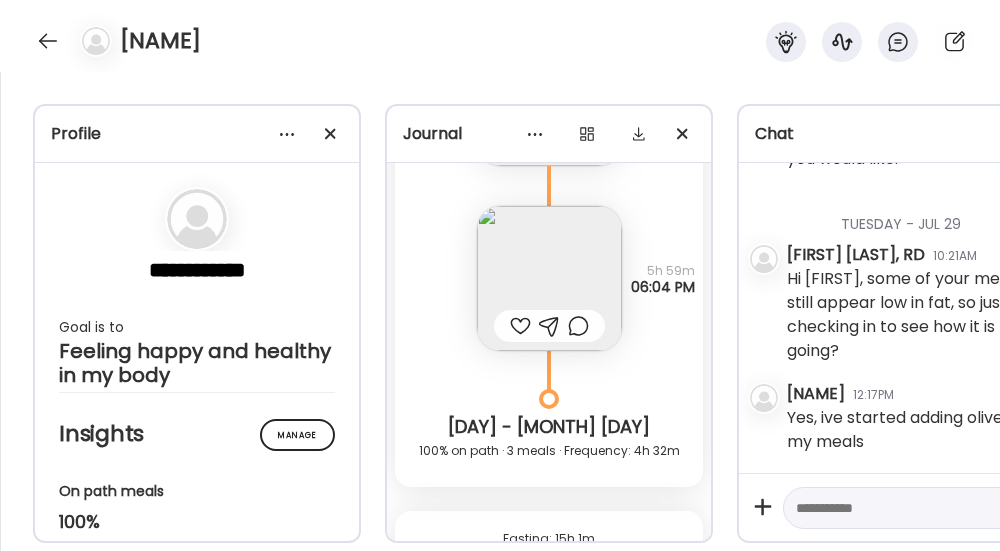 click at bounding box center (549, 278) 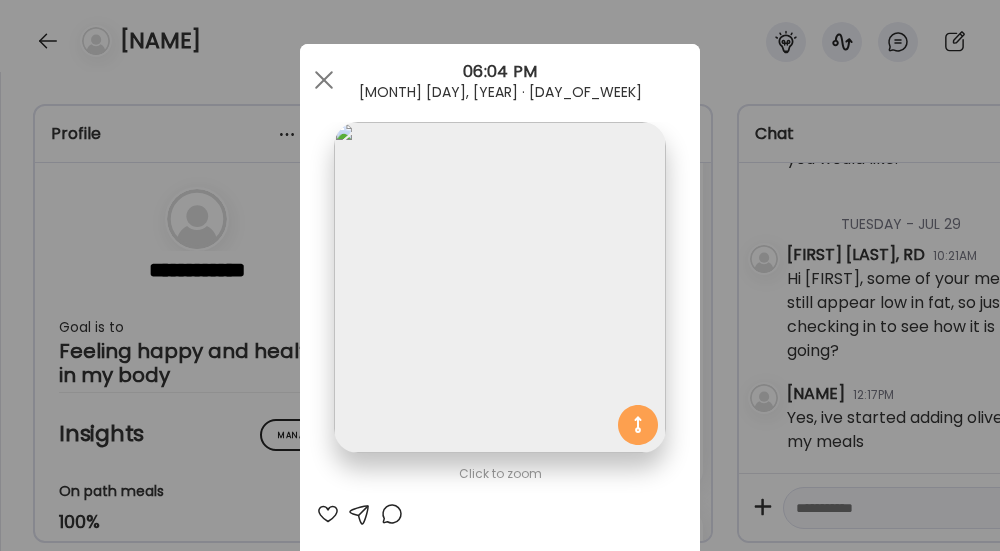 click at bounding box center [324, 80] 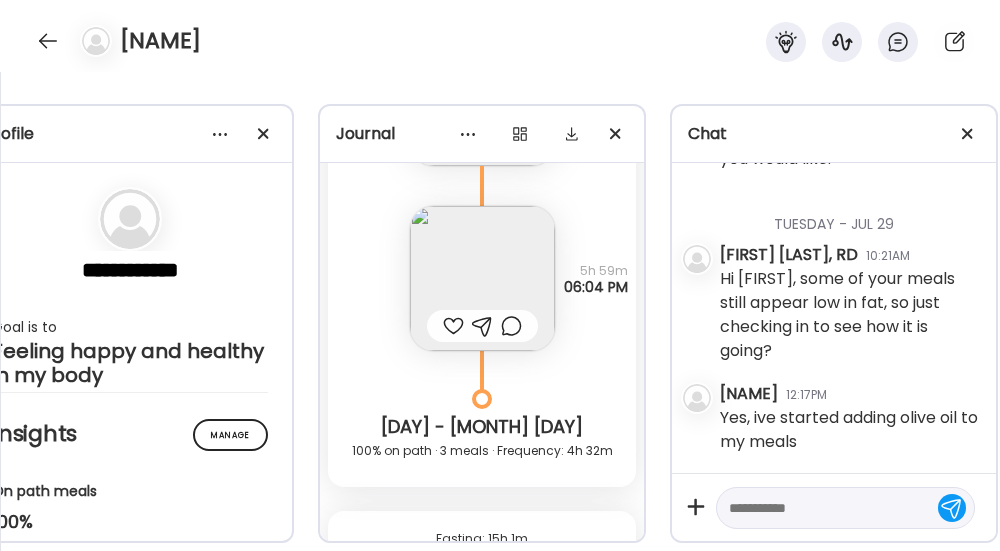 scroll, scrollTop: 0, scrollLeft: 91, axis: horizontal 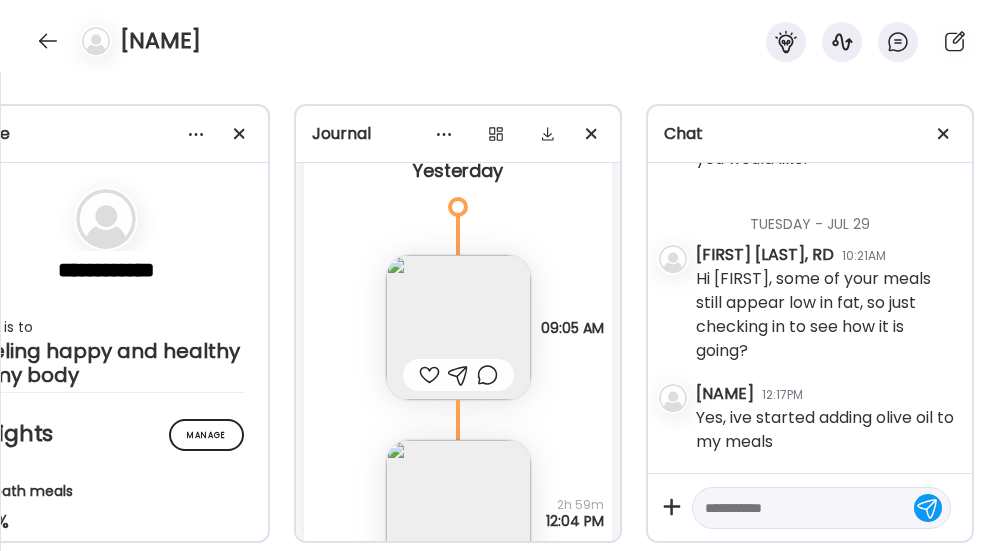 click at bounding box center (803, 508) 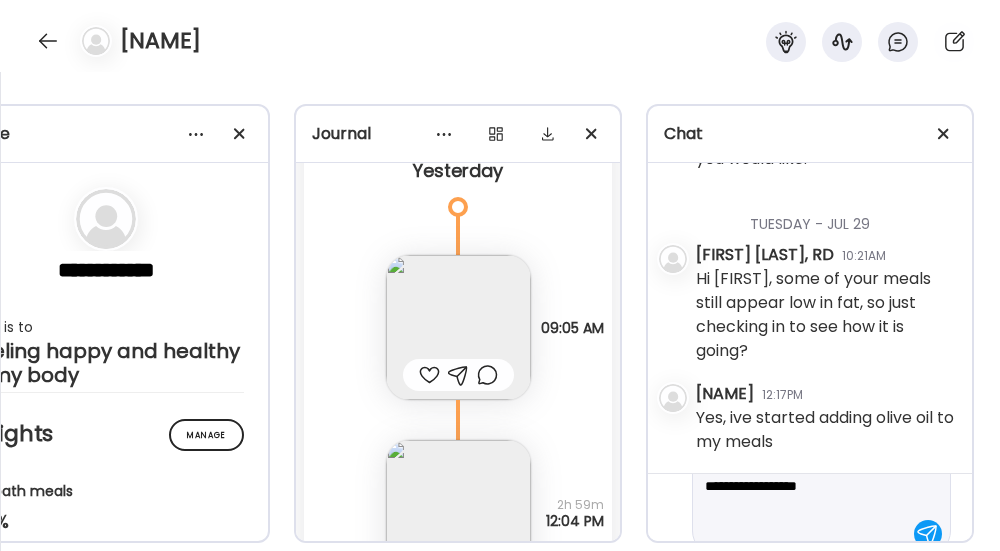 scroll, scrollTop: 93, scrollLeft: 0, axis: vertical 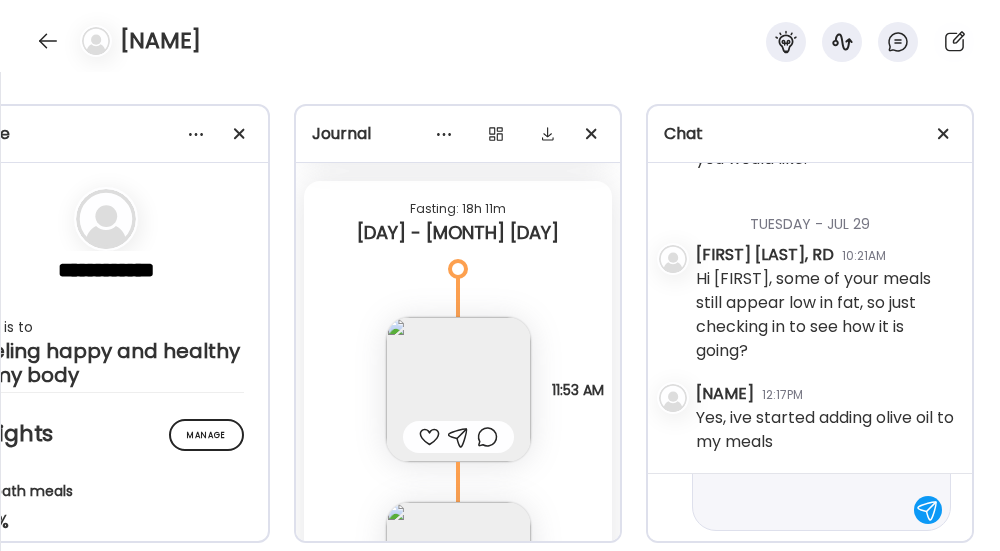 click at bounding box center (458, 389) 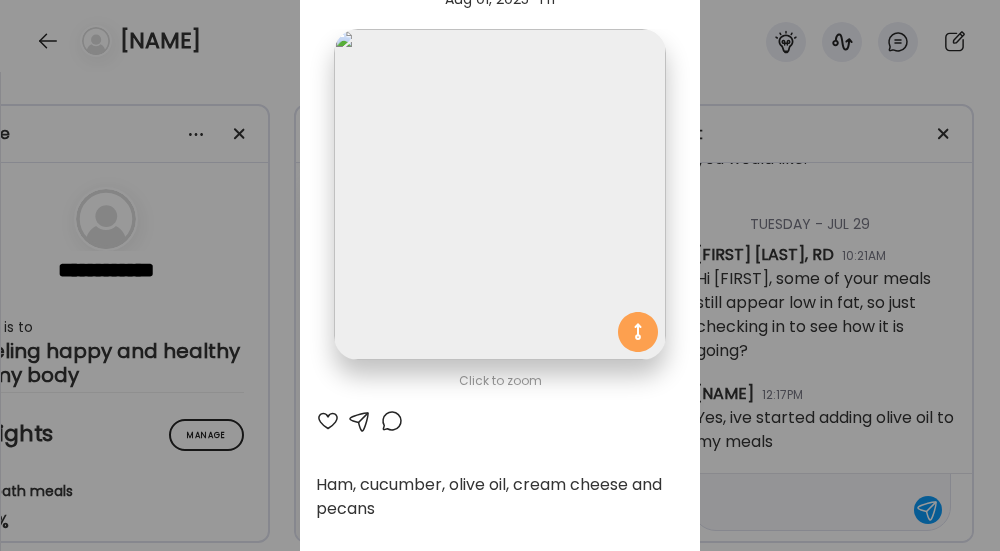 scroll, scrollTop: 72, scrollLeft: 0, axis: vertical 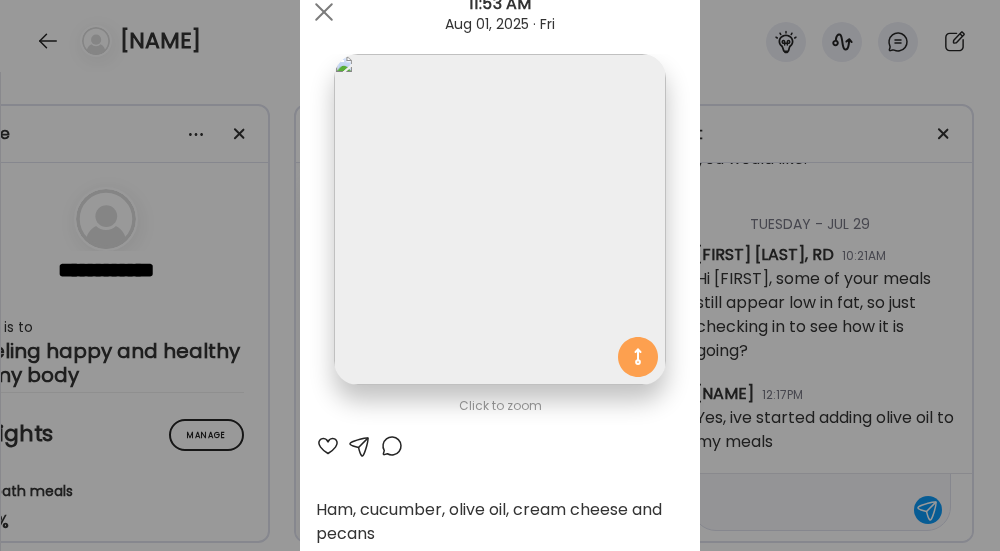 click at bounding box center [499, 219] 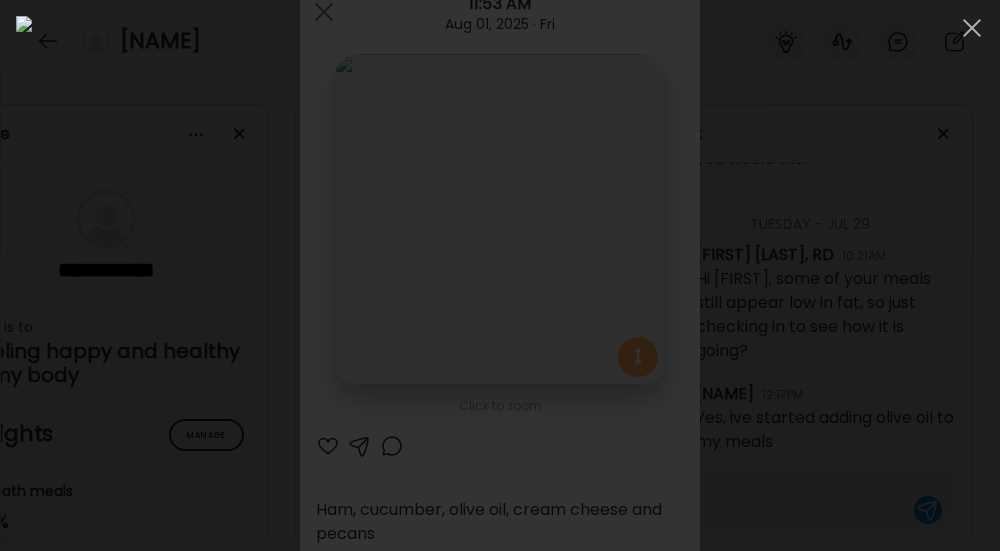 click at bounding box center [972, 28] 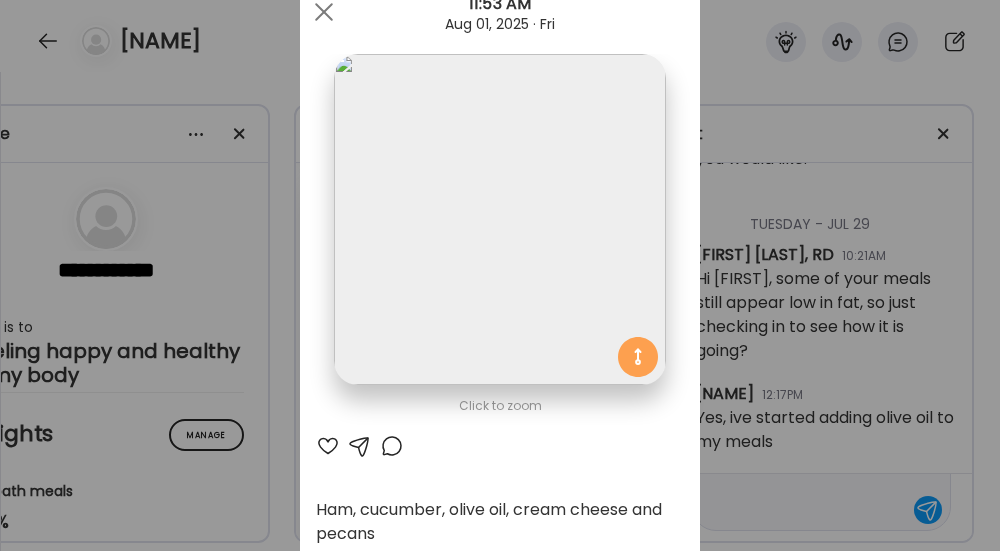 click at bounding box center (324, 12) 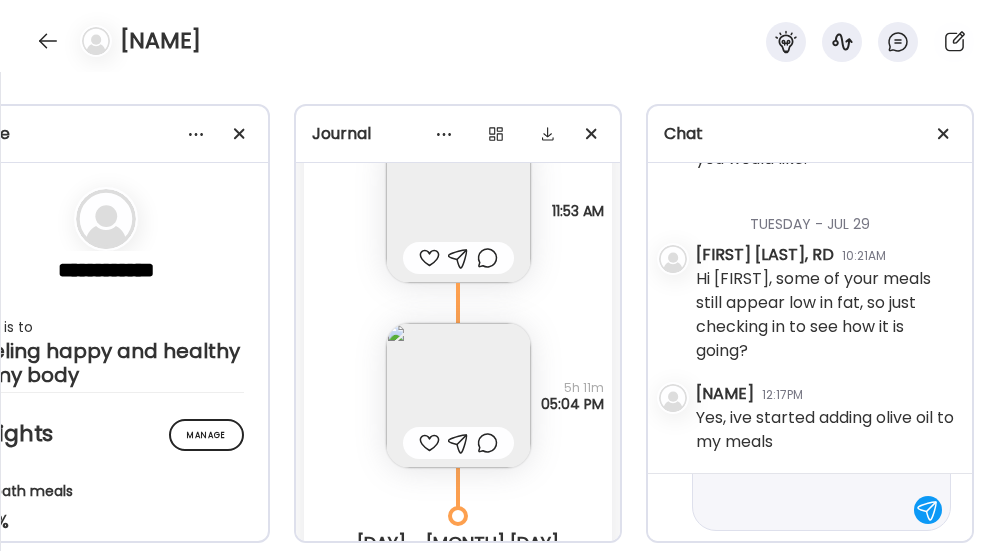 scroll, scrollTop: 22162, scrollLeft: 0, axis: vertical 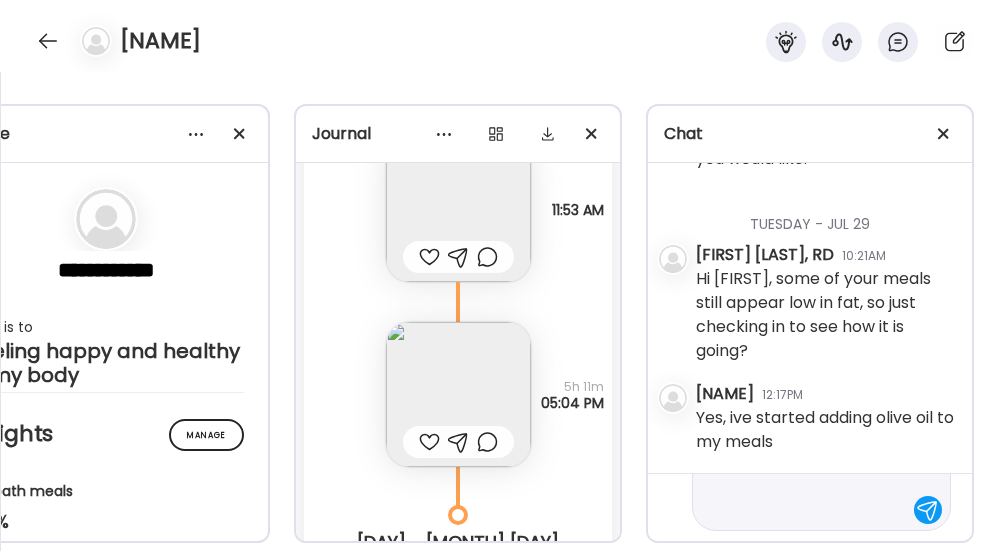 click at bounding box center [458, 394] 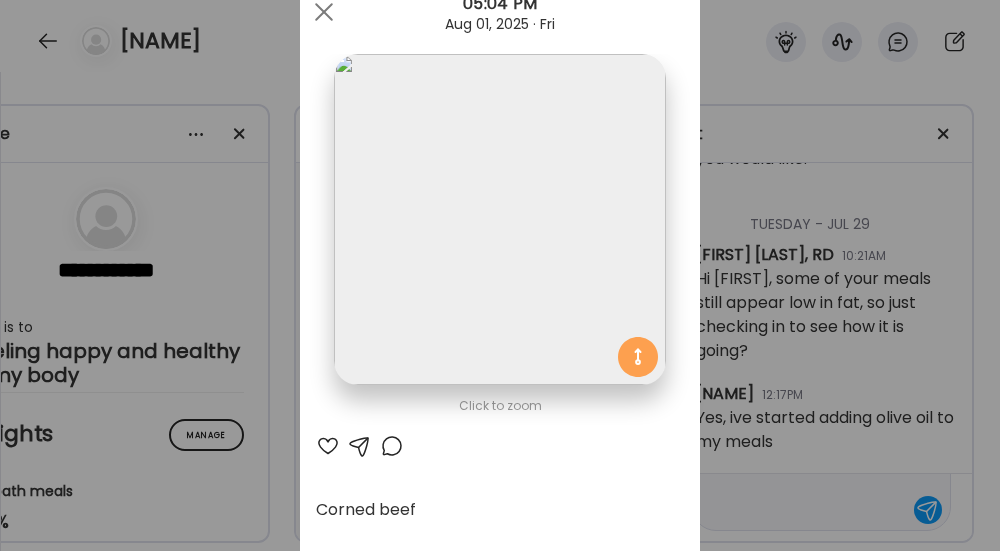 scroll, scrollTop: 0, scrollLeft: 0, axis: both 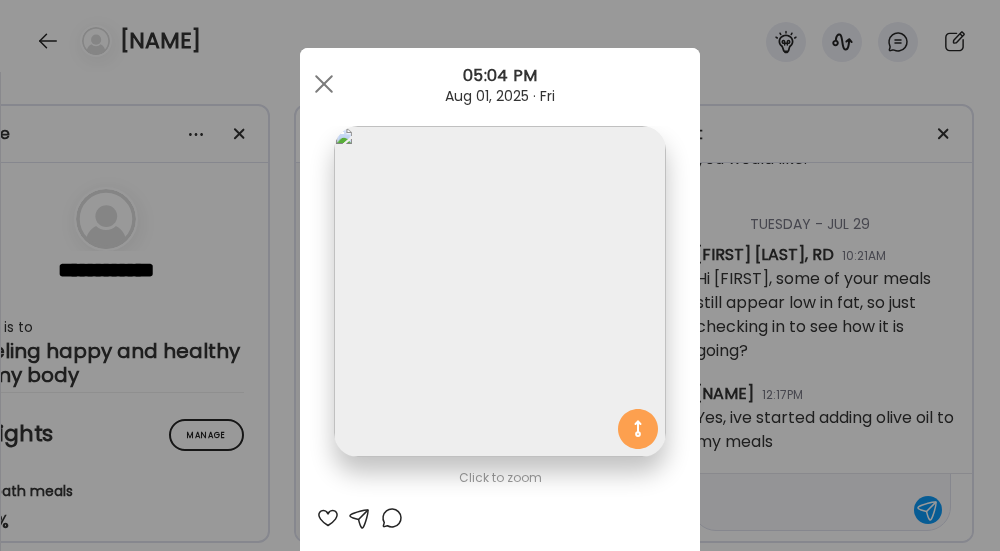 click at bounding box center (324, 84) 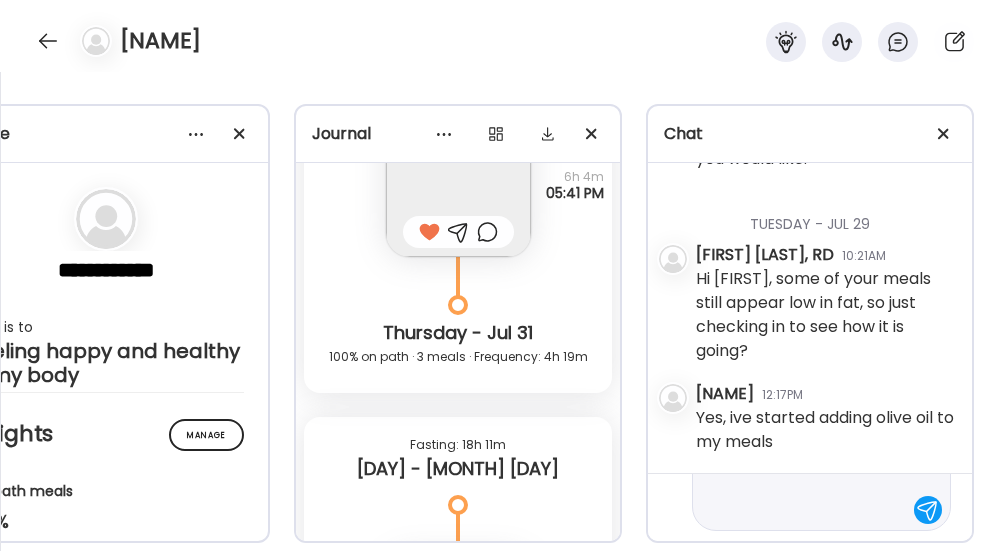 scroll, scrollTop: 21752, scrollLeft: 0, axis: vertical 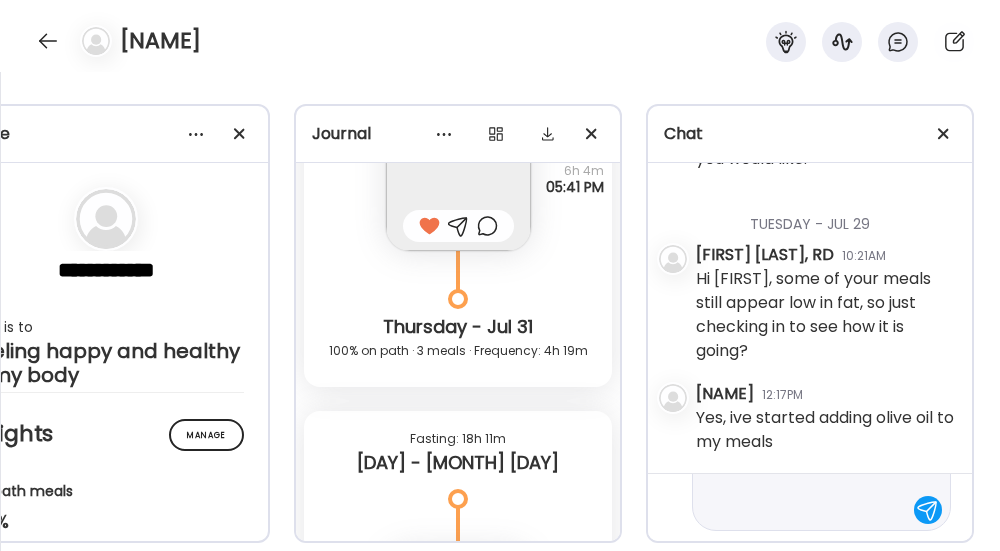 click on "**********" at bounding box center [803, 462] 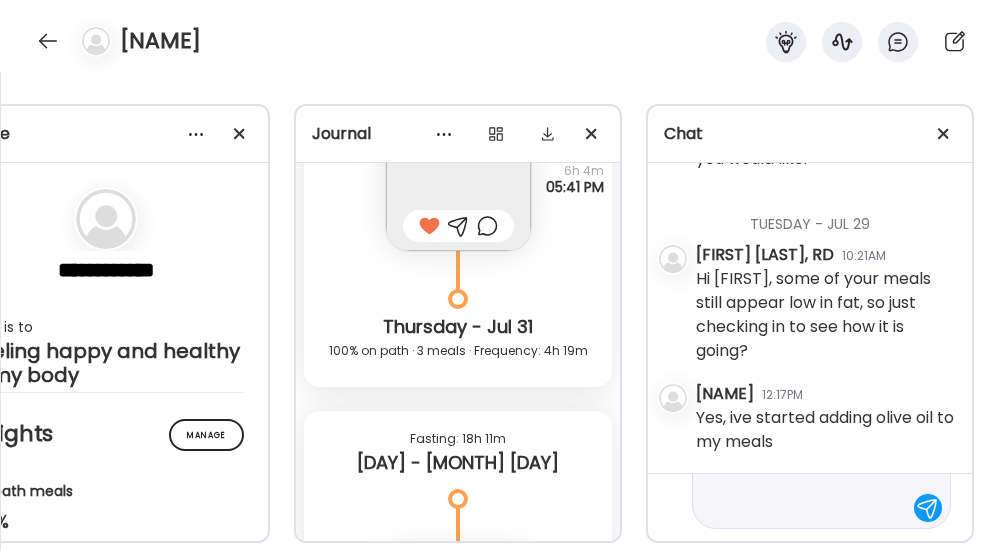scroll, scrollTop: 93, scrollLeft: 0, axis: vertical 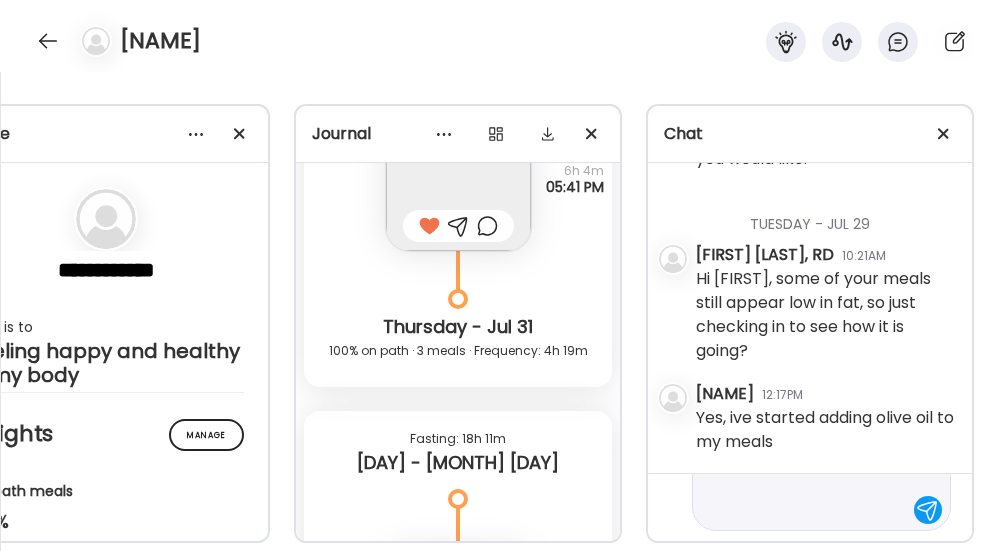 click on "**********" at bounding box center (798, 450) 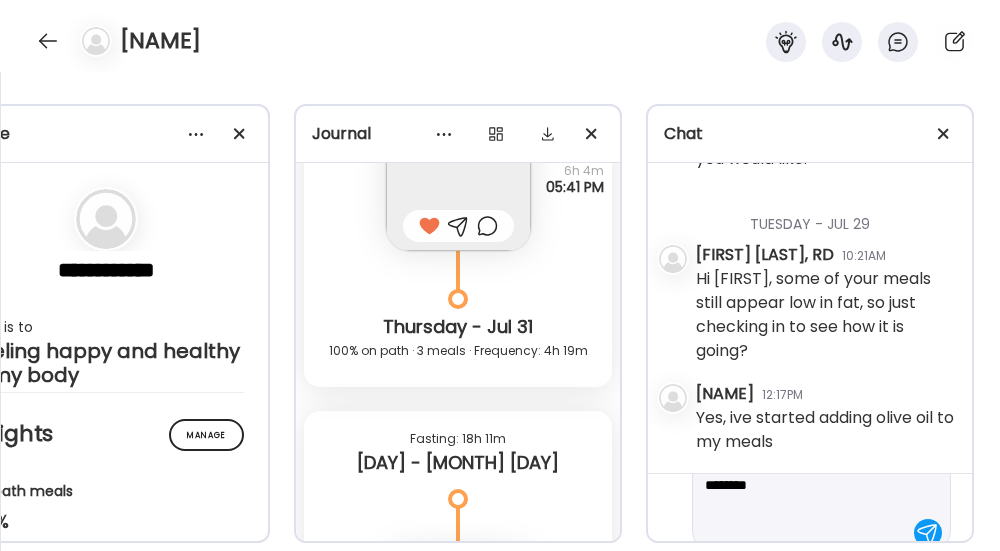scroll, scrollTop: 141, scrollLeft: 0, axis: vertical 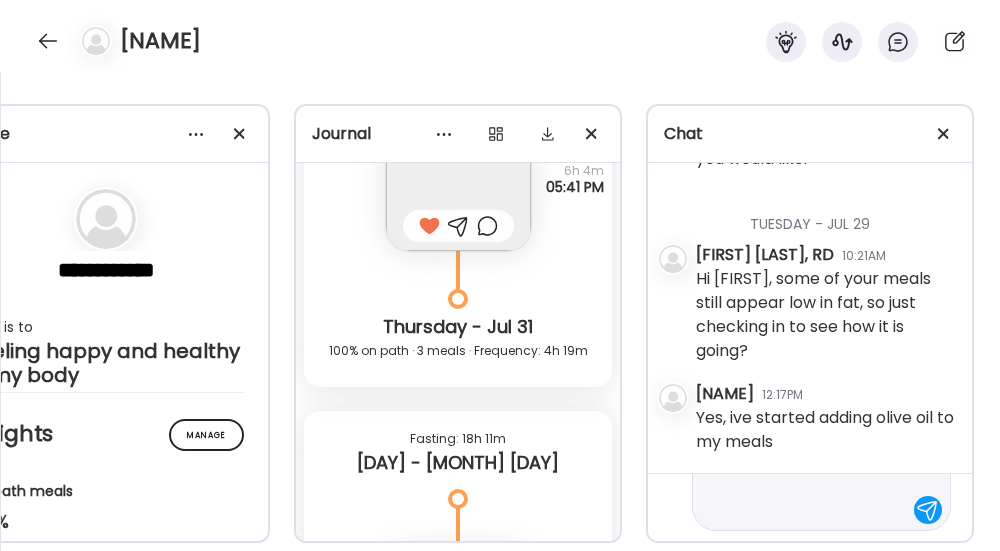 type on "**********" 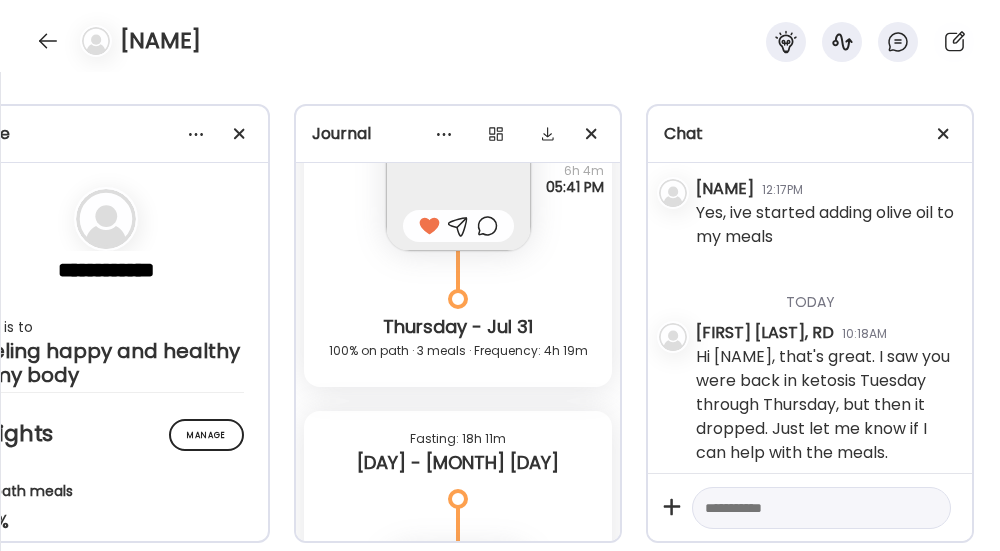 scroll, scrollTop: 728, scrollLeft: 0, axis: vertical 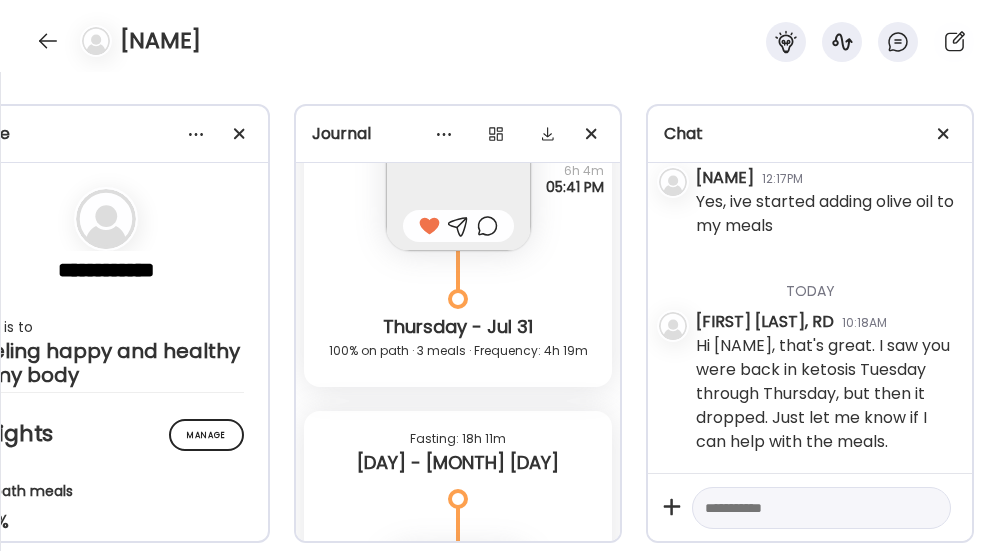 click at bounding box center (48, 41) 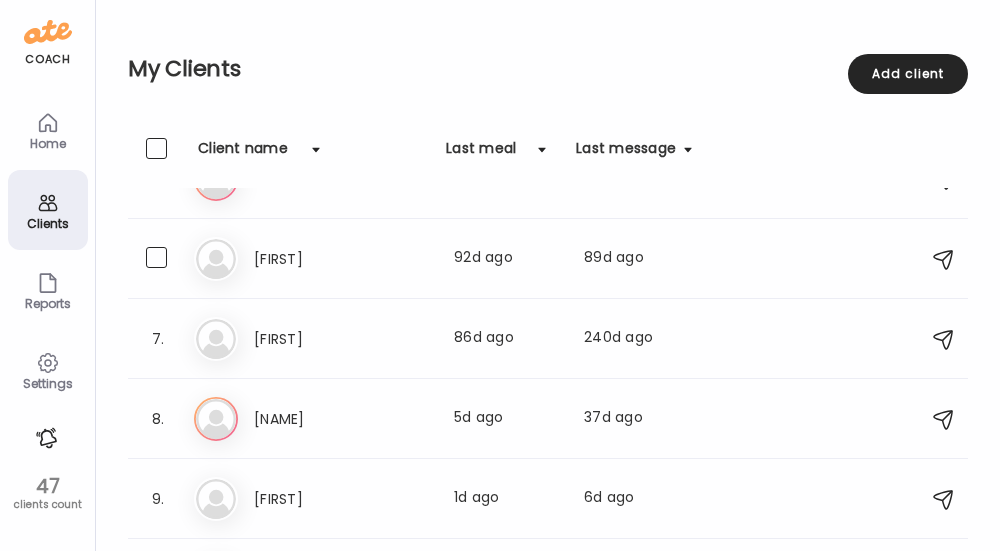 scroll, scrollTop: 460, scrollLeft: 0, axis: vertical 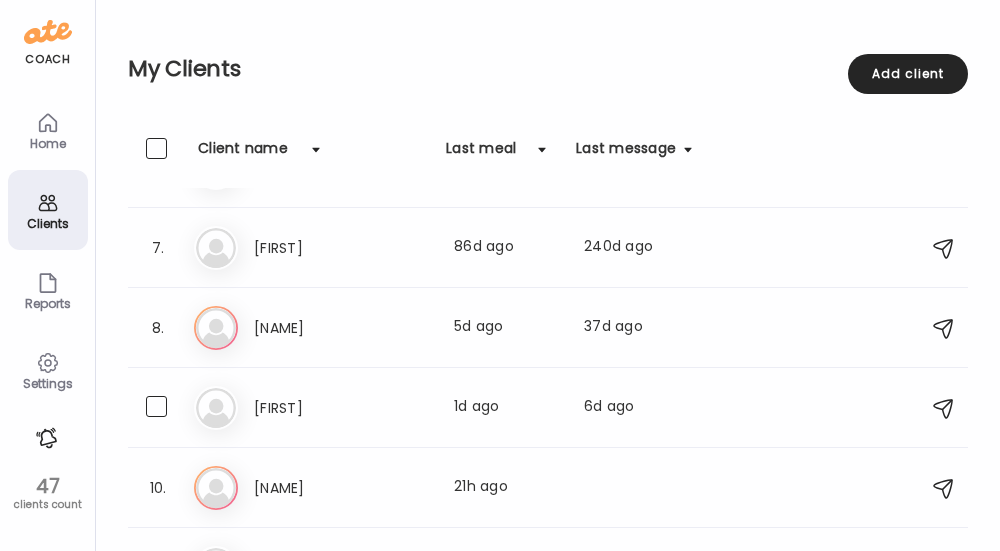 click on "[FIRST]" at bounding box center (342, 408) 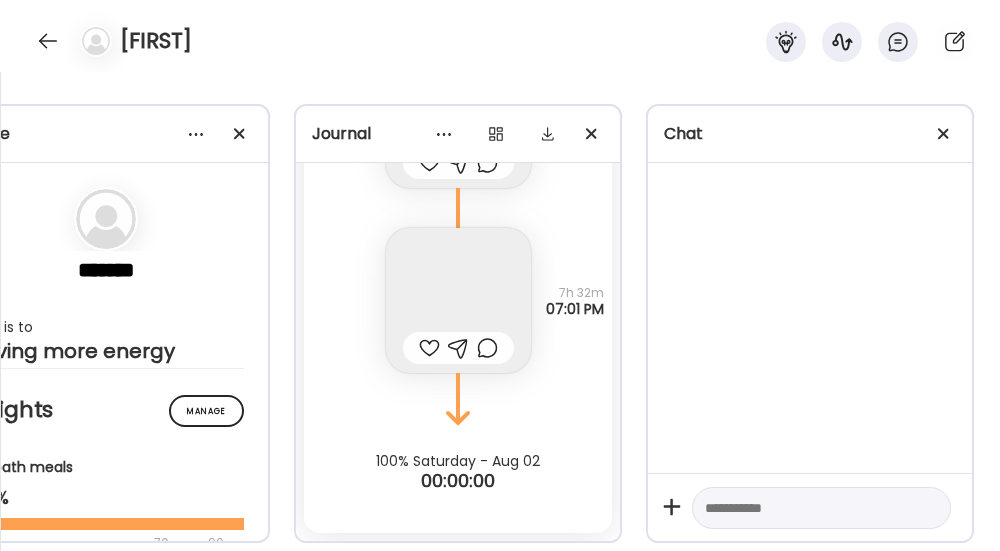 scroll, scrollTop: 7378, scrollLeft: 0, axis: vertical 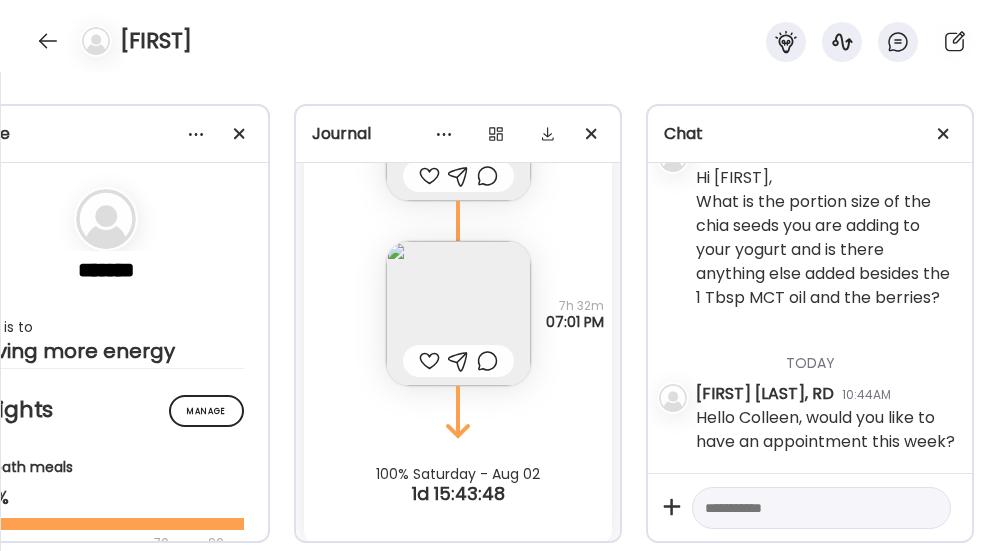 click at bounding box center (48, 41) 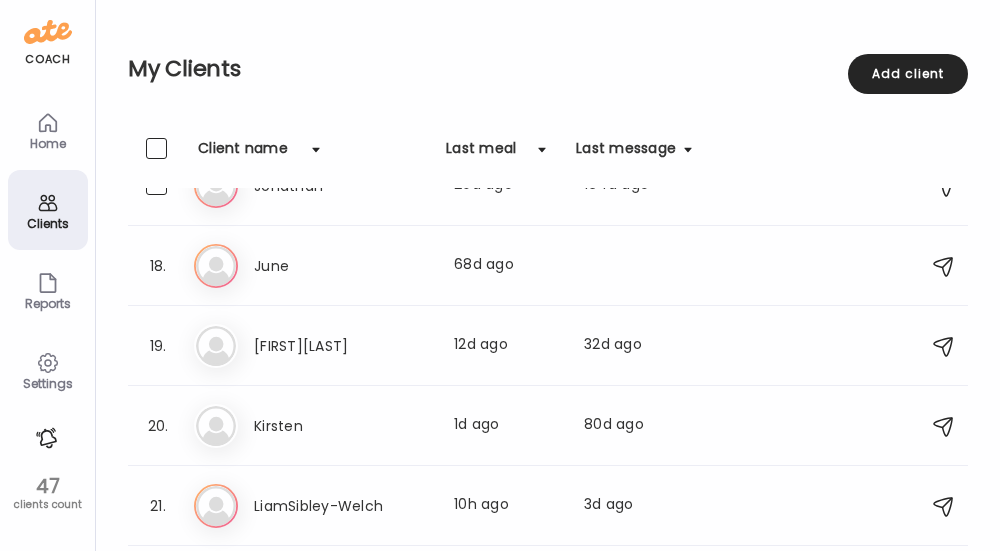 scroll, scrollTop: 1329, scrollLeft: 0, axis: vertical 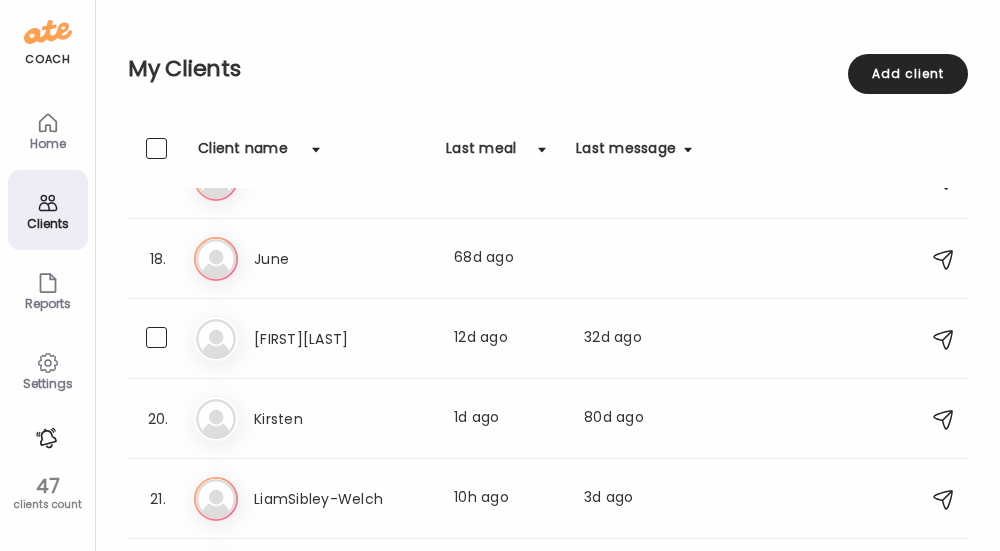 click on "[NAME]
[NAME]
Last meal:  [DATE] ago Last message:  [DATE] ago You: Great start! Keep taking photos of your meals, and if you forget to take the photo, you can add it as text later!" at bounding box center [551, 339] 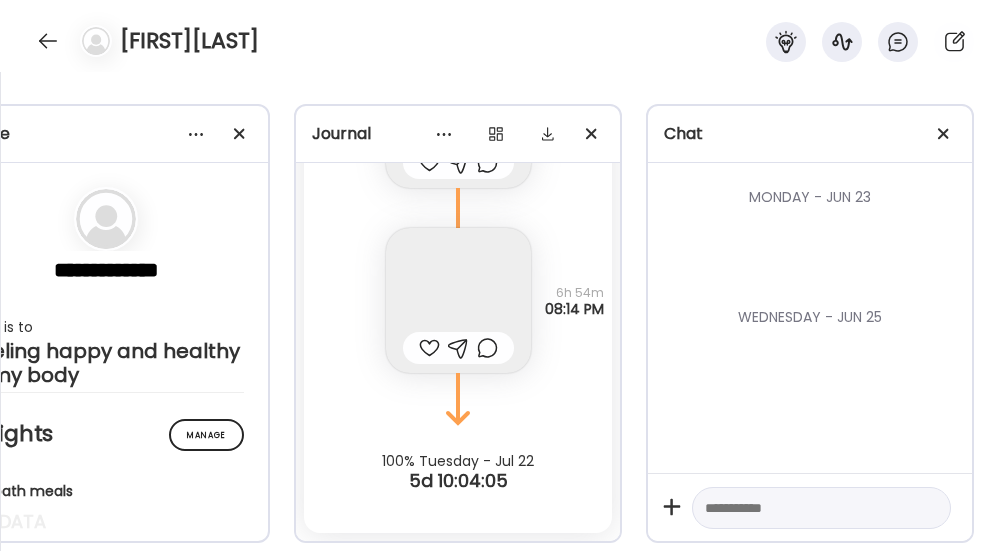 scroll, scrollTop: 7378, scrollLeft: 0, axis: vertical 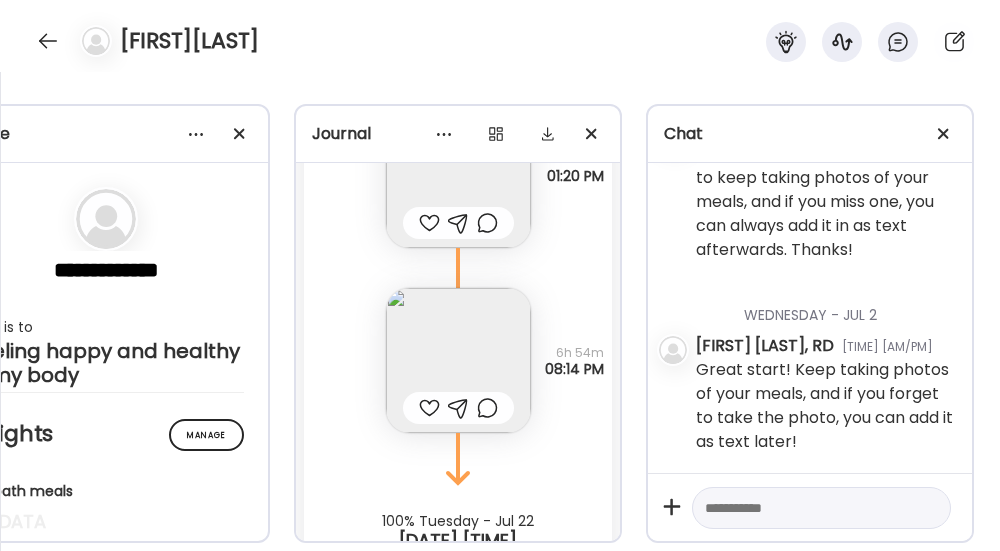 click at bounding box center [458, 360] 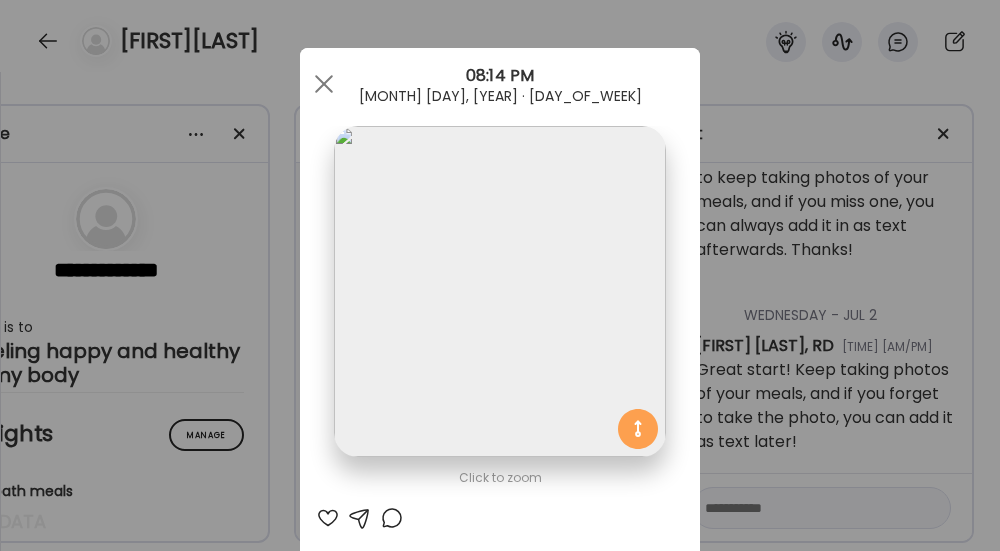 click at bounding box center (499, 291) 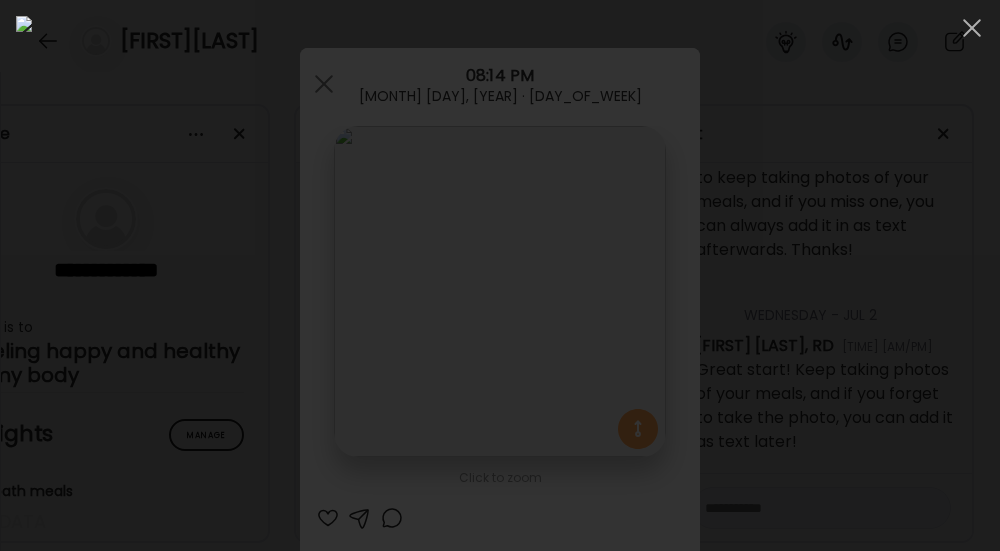 click at bounding box center (500, 275) 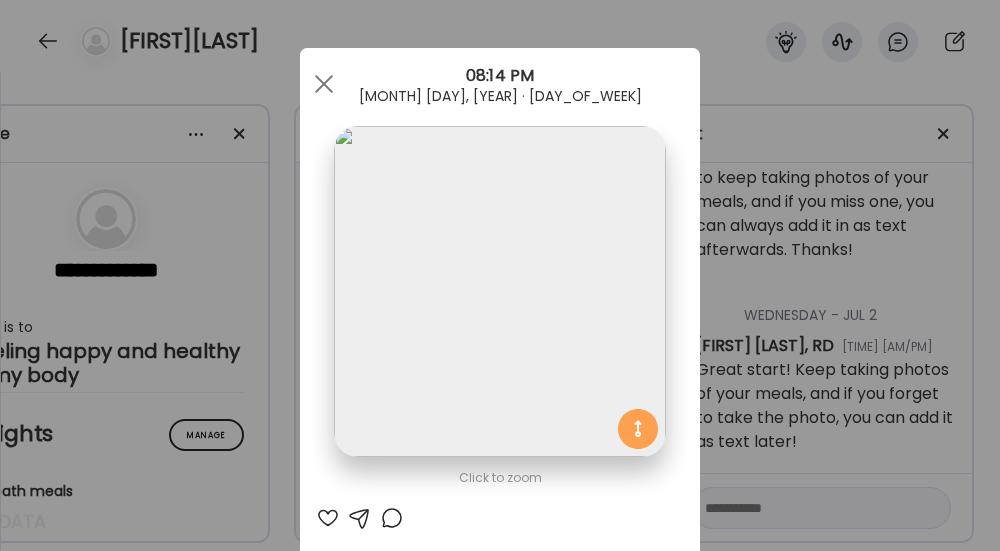 drag, startPoint x: 329, startPoint y: 84, endPoint x: 305, endPoint y: 78, distance: 24.738634 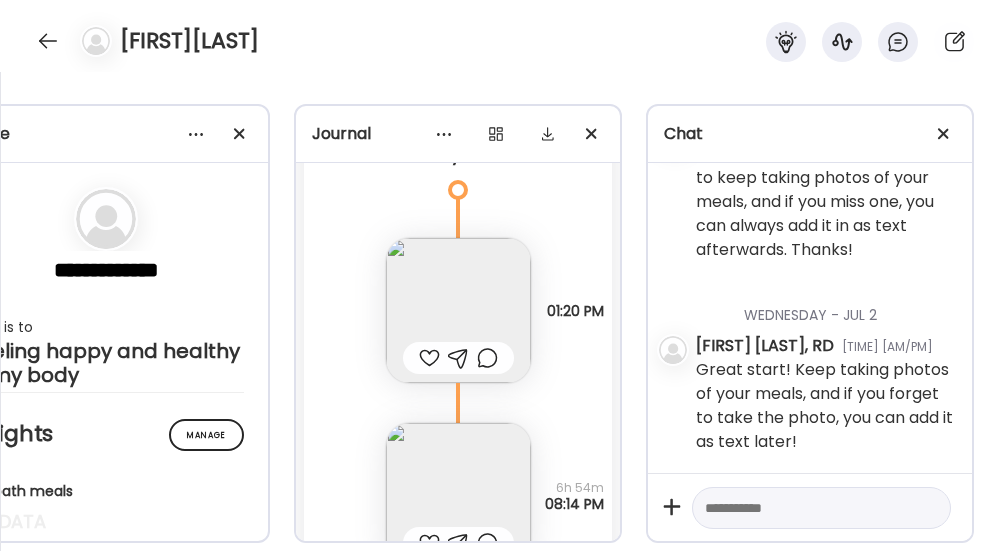 scroll, scrollTop: 12465, scrollLeft: 0, axis: vertical 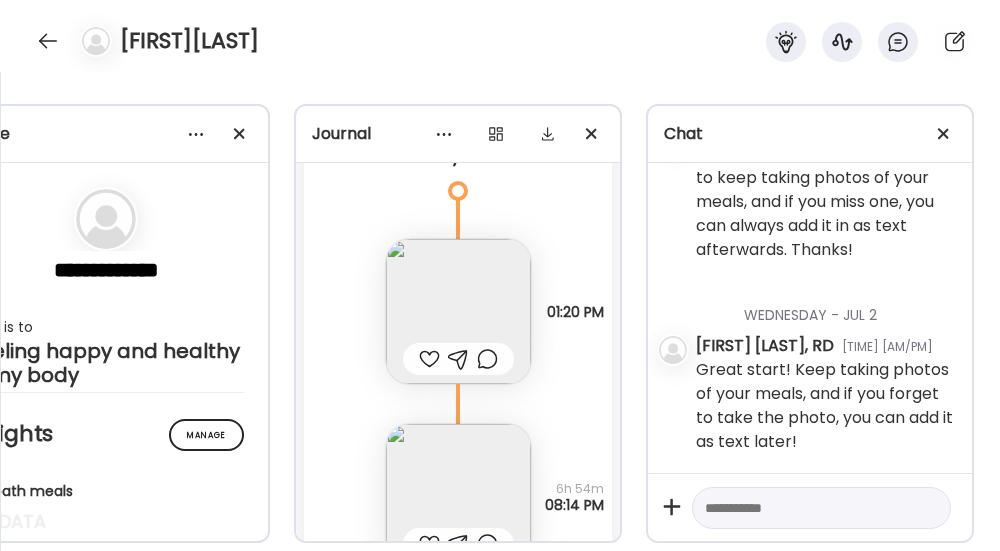 click at bounding box center (458, 311) 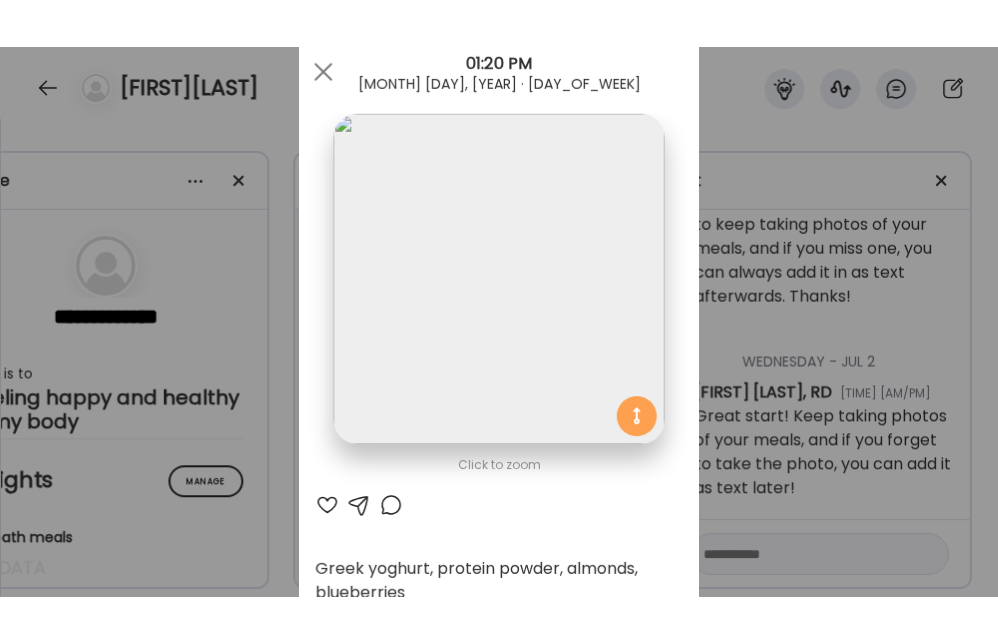 scroll, scrollTop: 55, scrollLeft: 0, axis: vertical 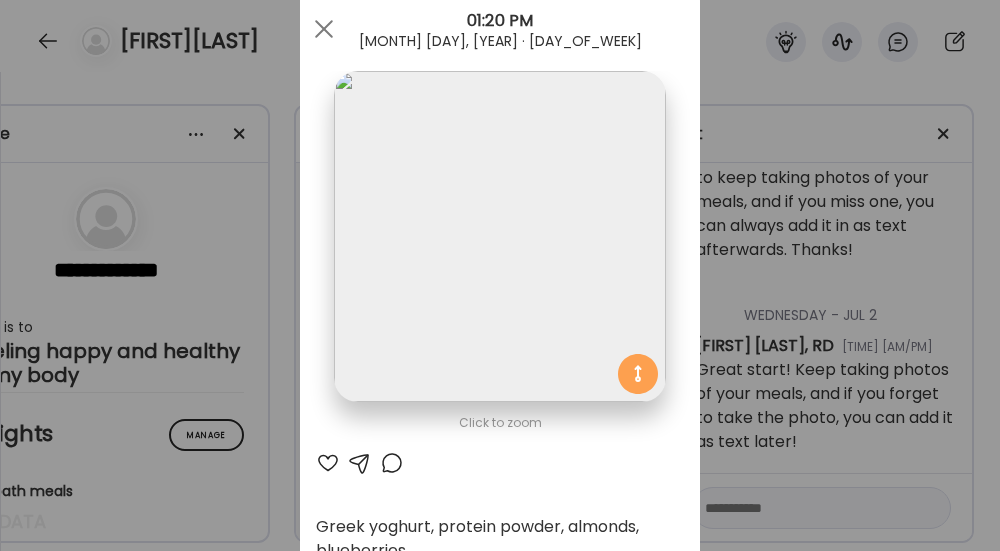 click at bounding box center [324, 29] 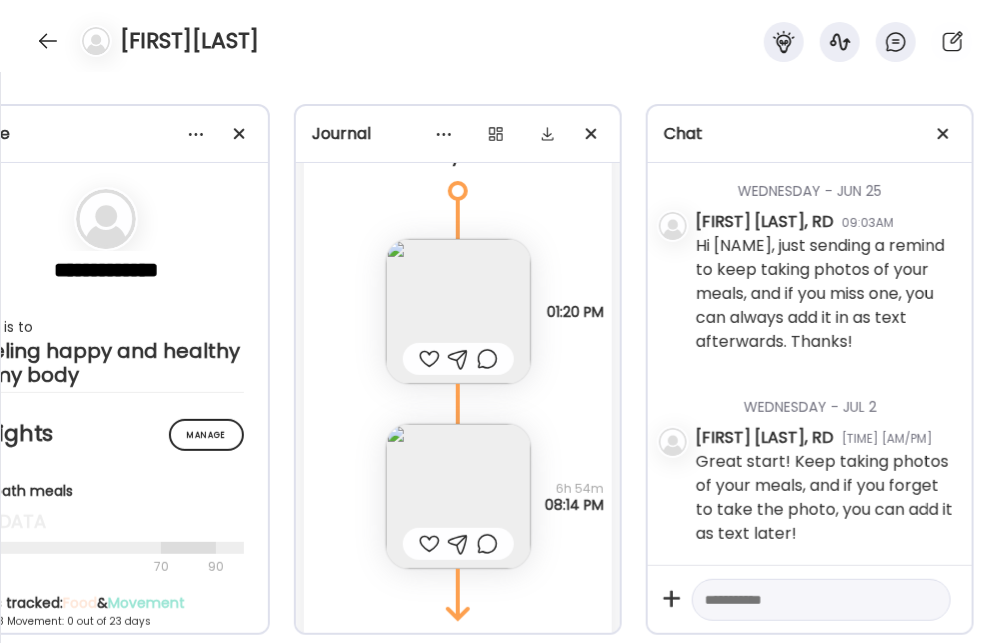 scroll, scrollTop: 0, scrollLeft: 0, axis: both 